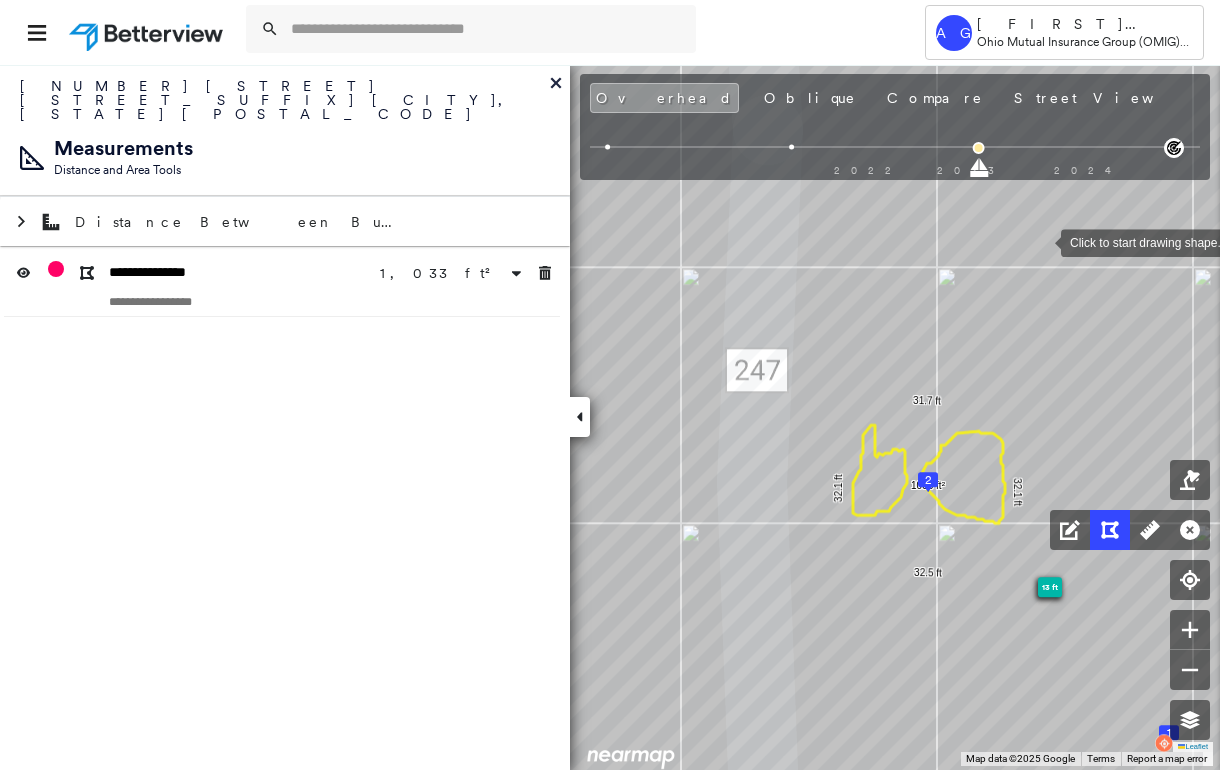 scroll, scrollTop: 0, scrollLeft: 0, axis: both 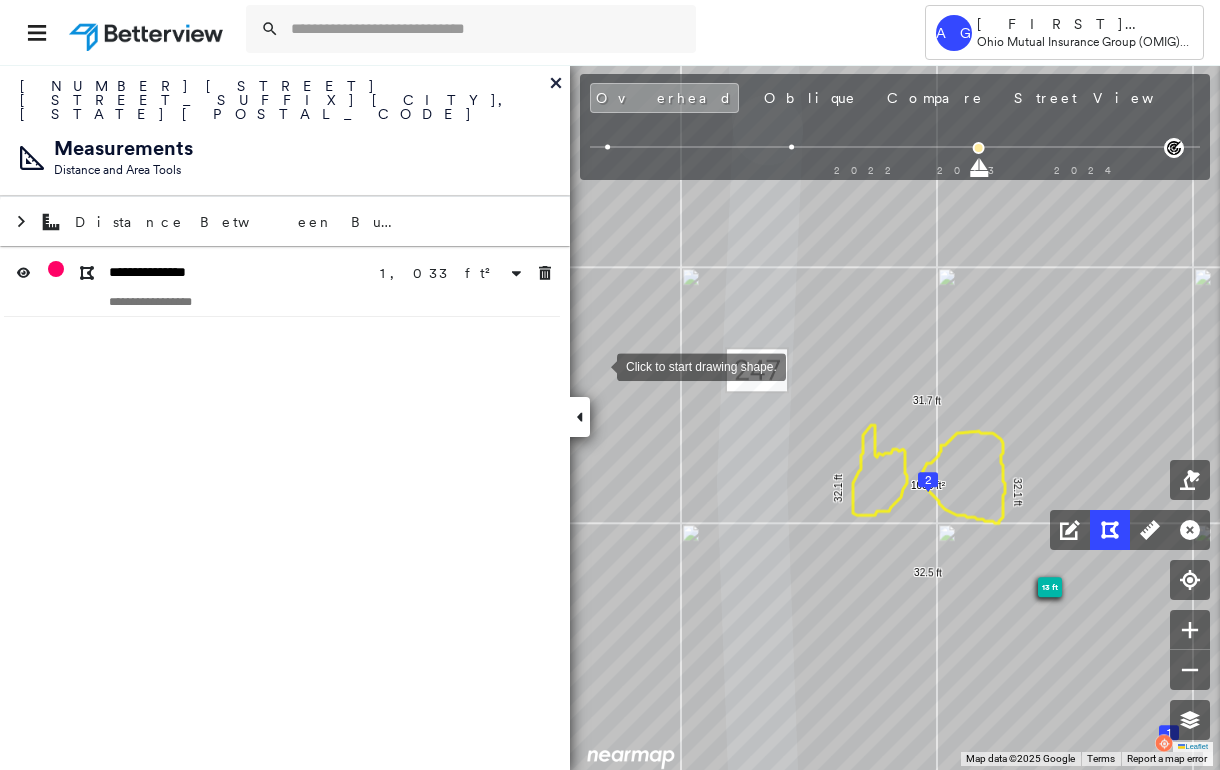 click 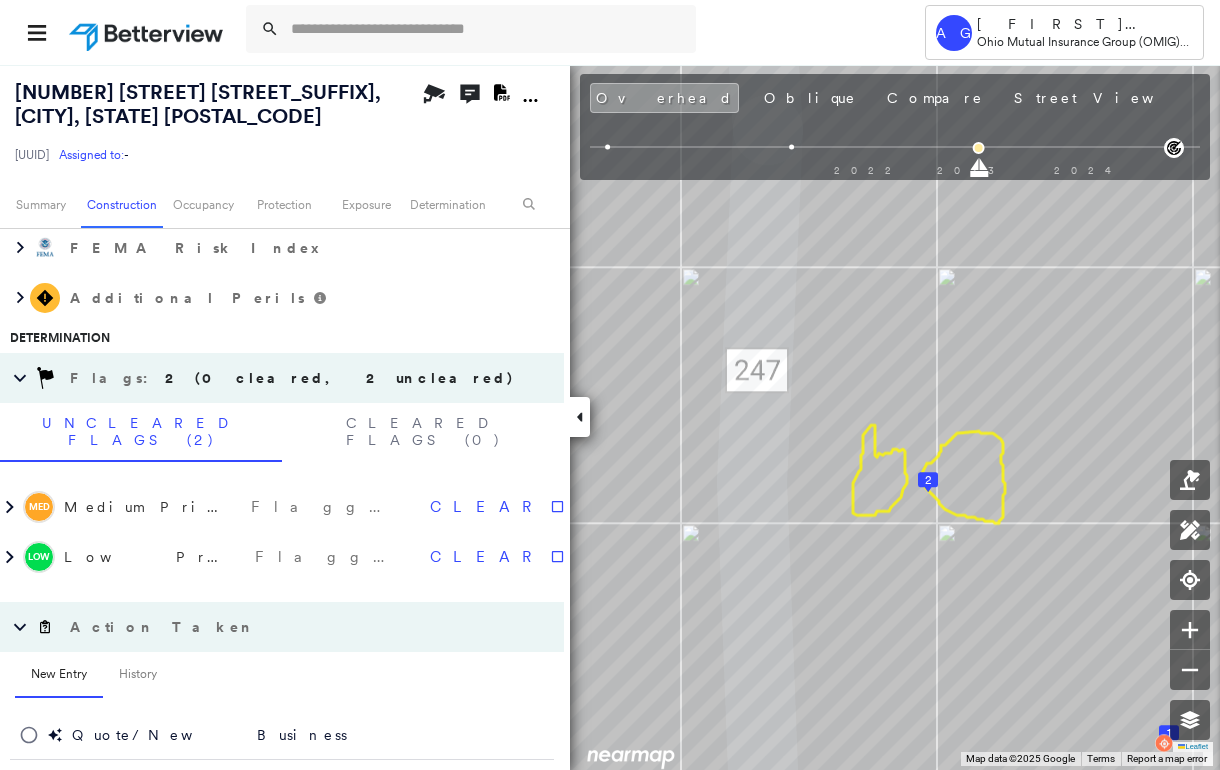 scroll, scrollTop: 1025, scrollLeft: 0, axis: vertical 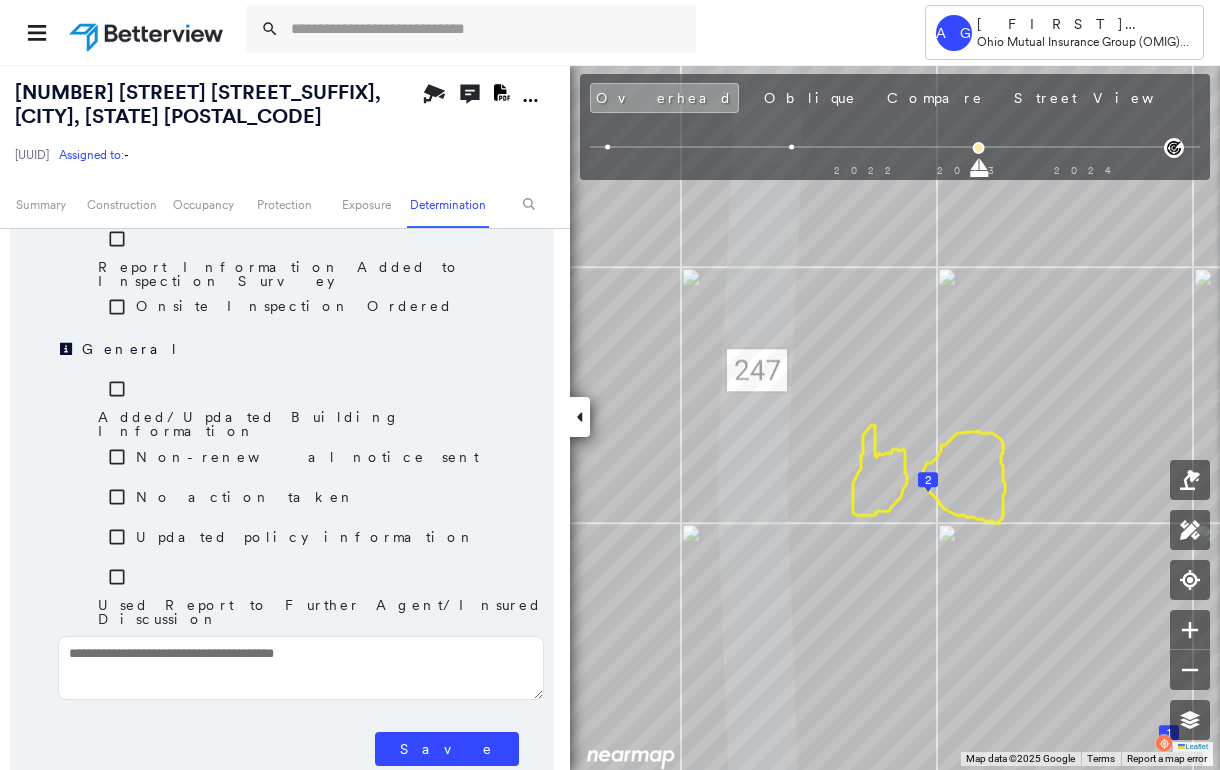 click at bounding box center (301, 668) 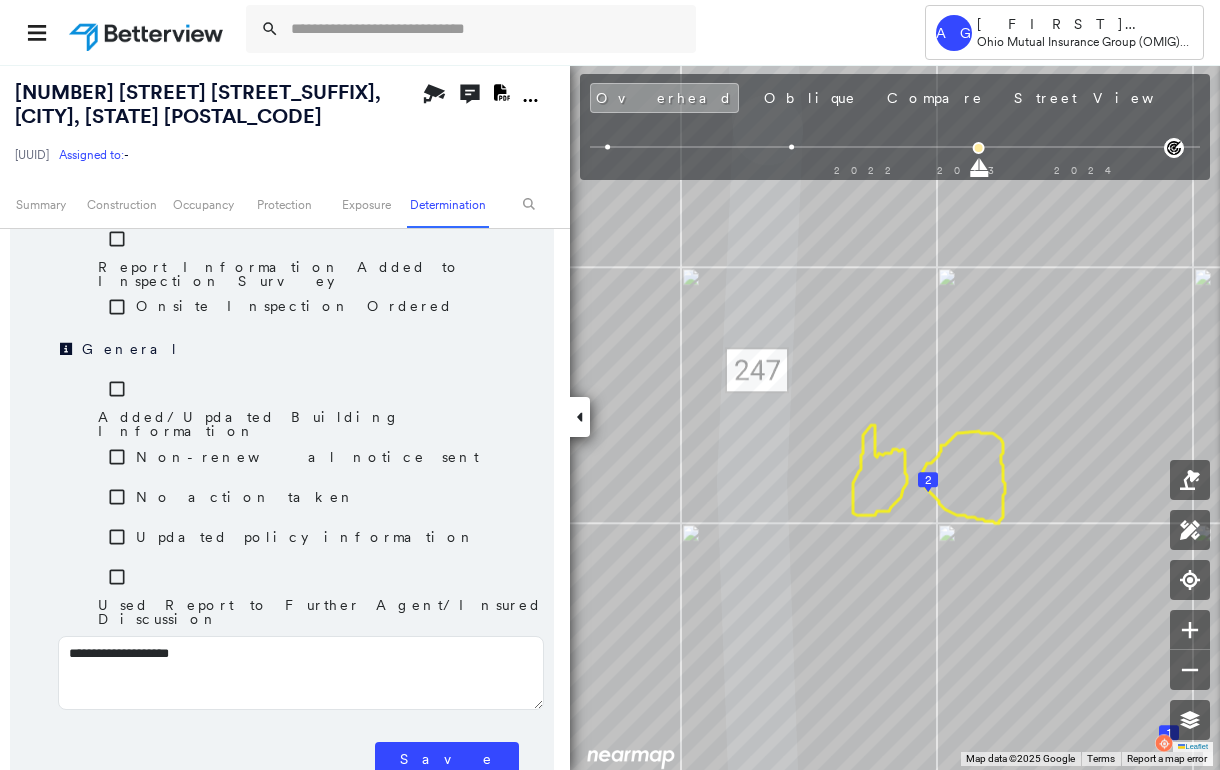 type on "**********" 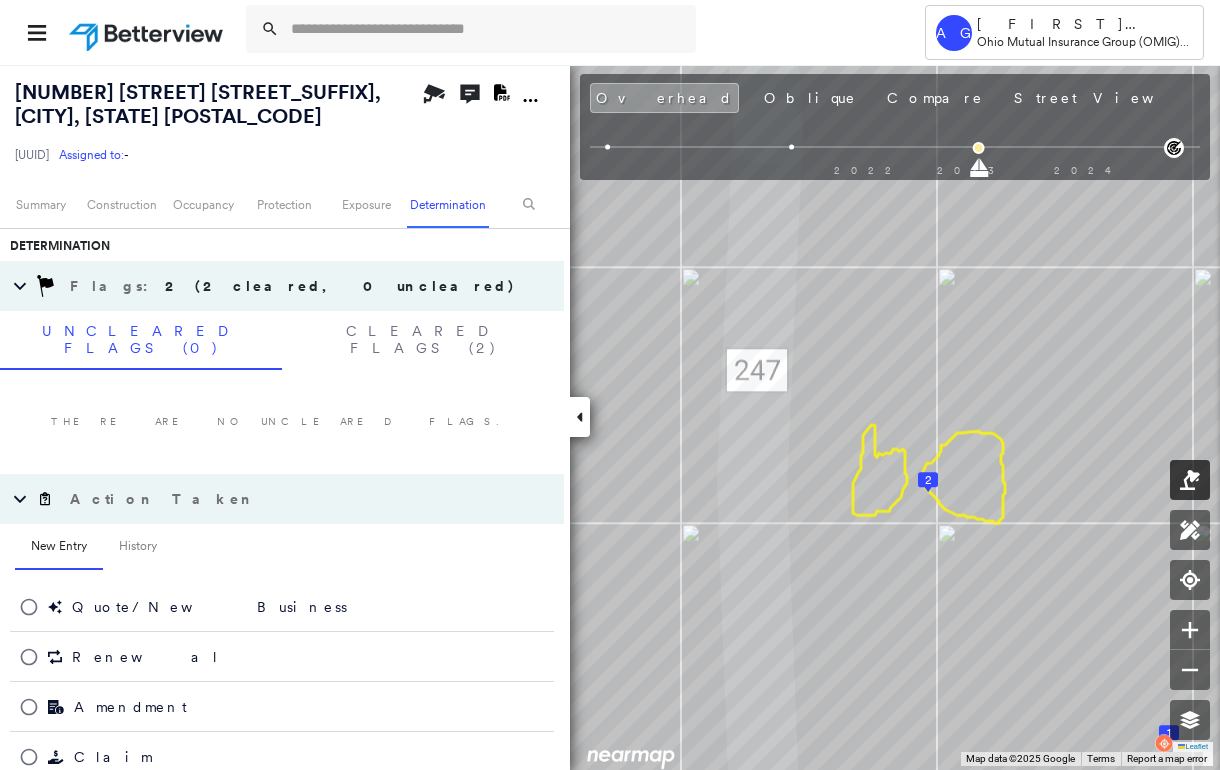 scroll, scrollTop: 1015, scrollLeft: 0, axis: vertical 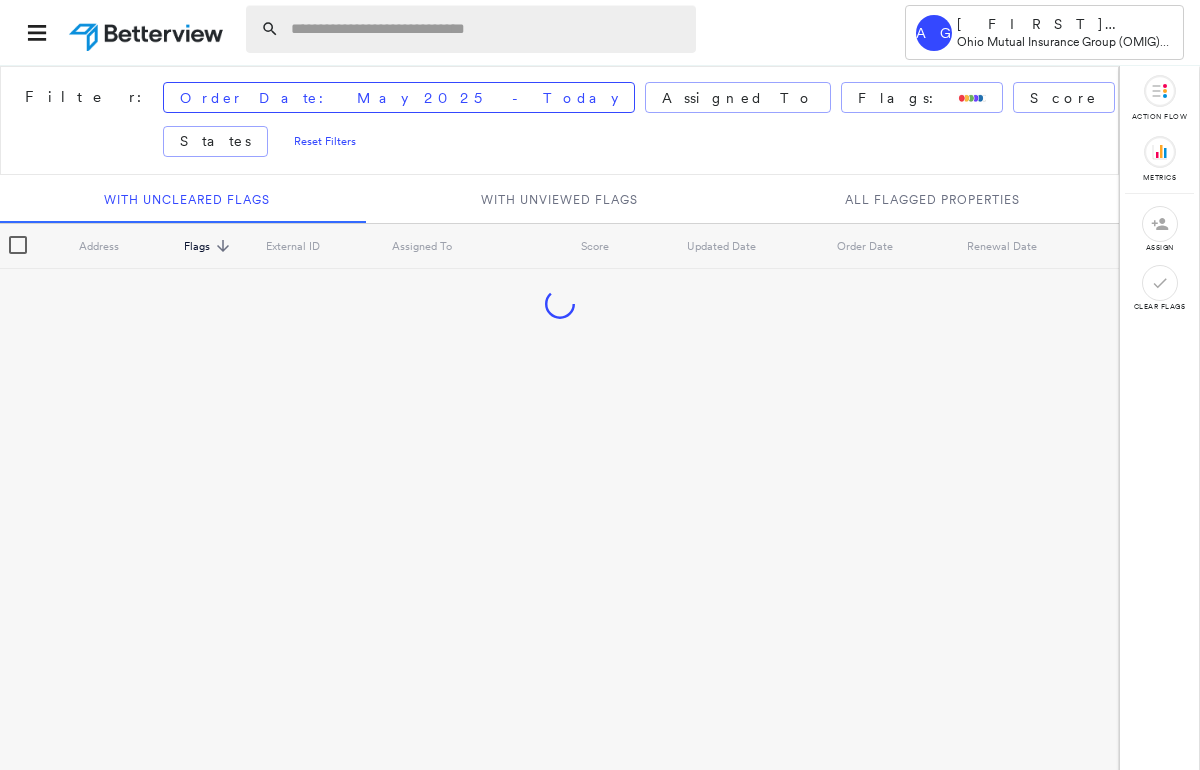 click at bounding box center (487, 29) 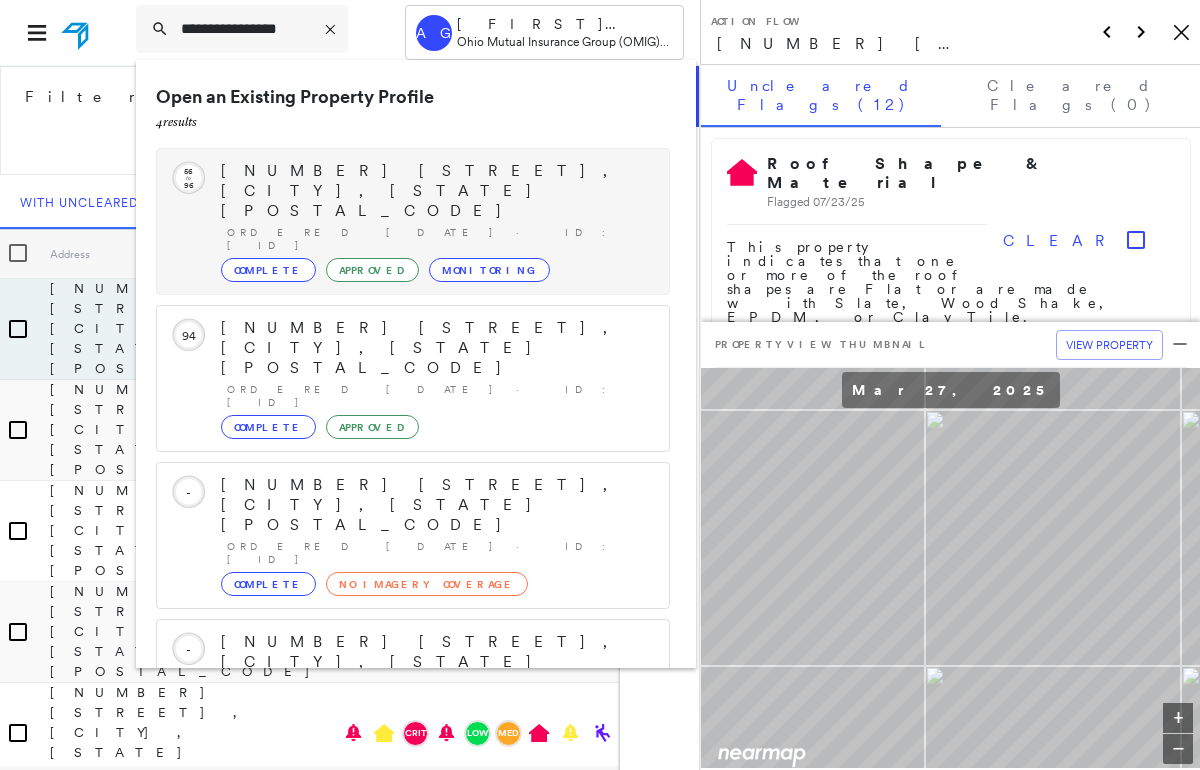 type on "**********" 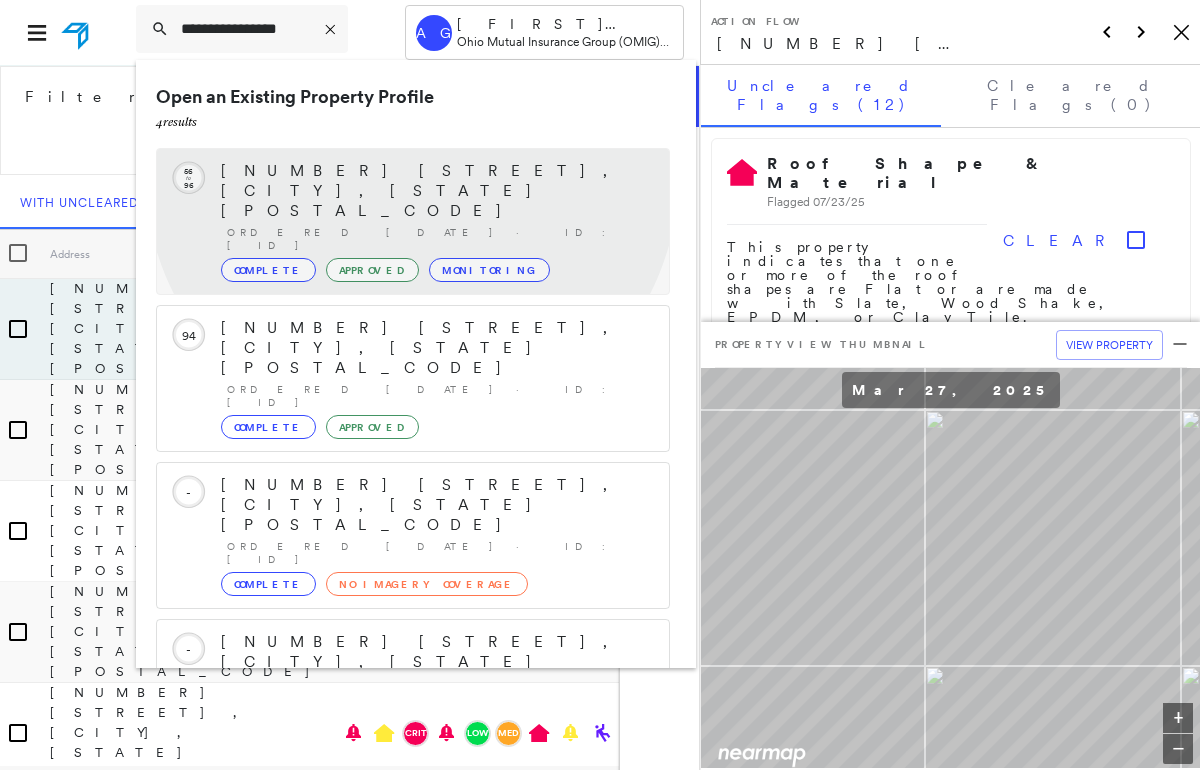 click on "144 1/2 WILGUS ST, RUSSELLS POINT, OH 43348" at bounding box center [435, 191] 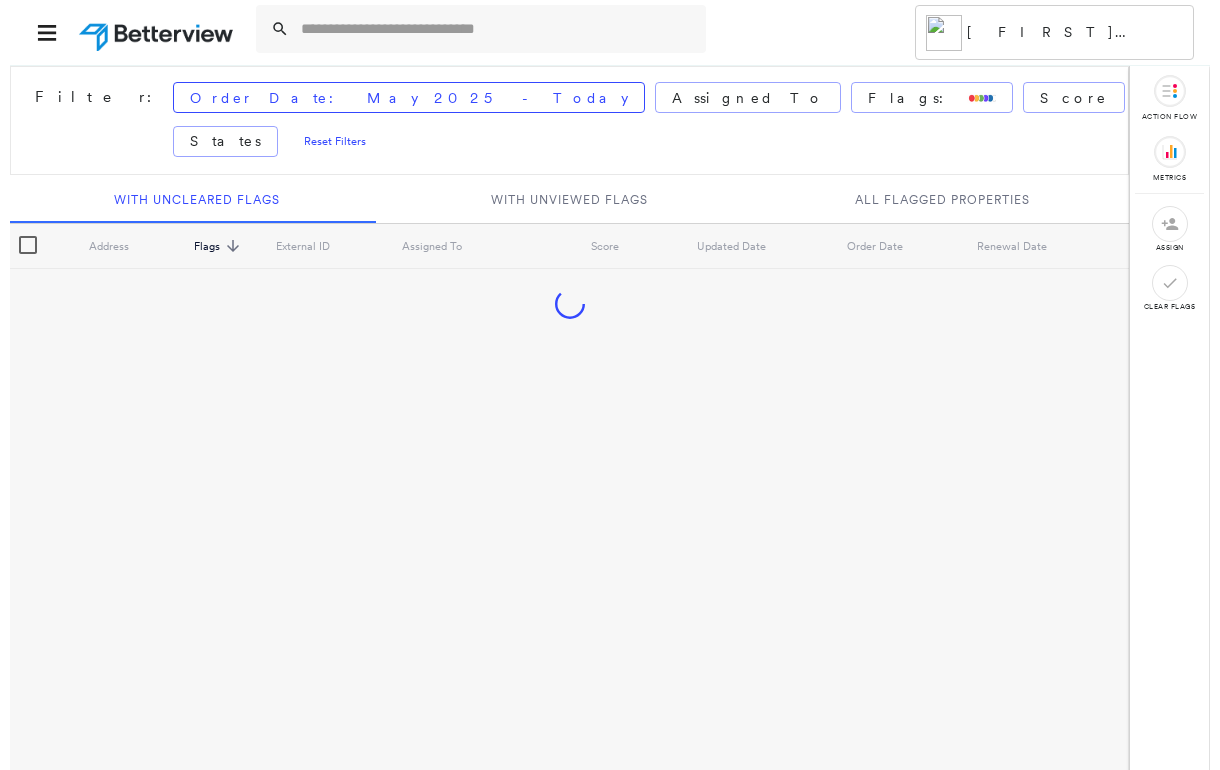 scroll, scrollTop: 0, scrollLeft: 0, axis: both 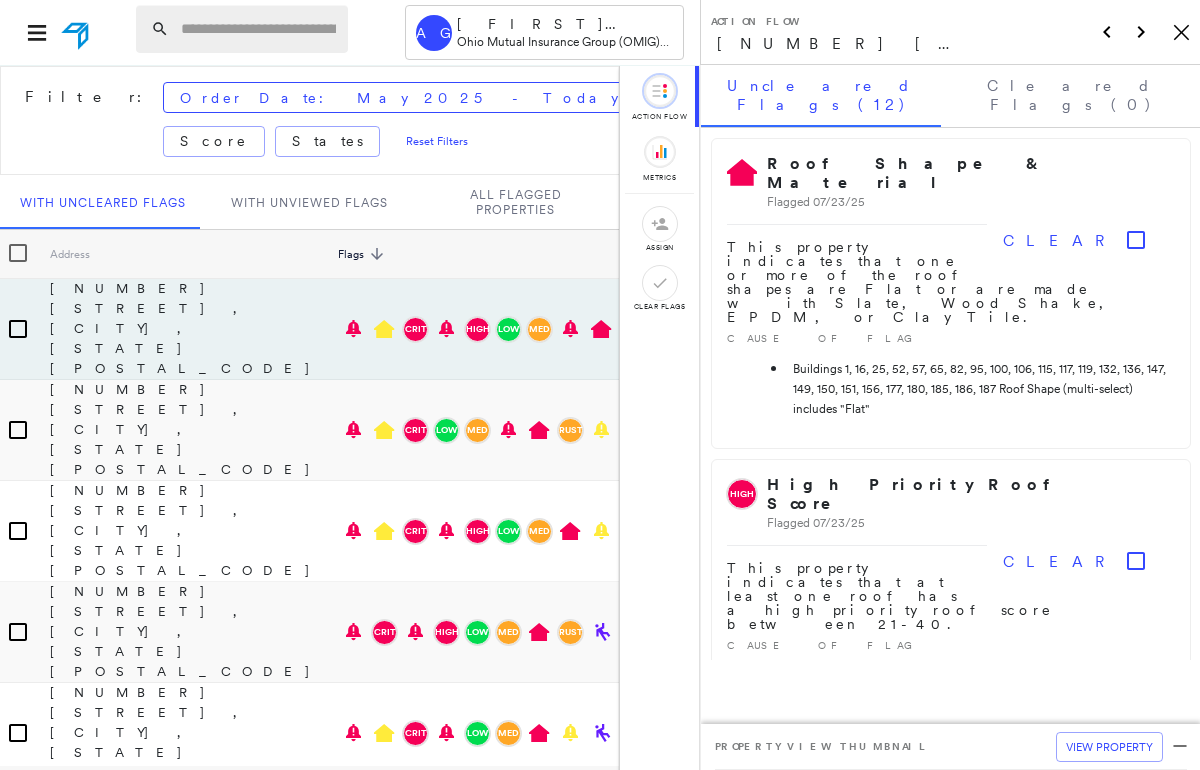 click at bounding box center [258, 29] 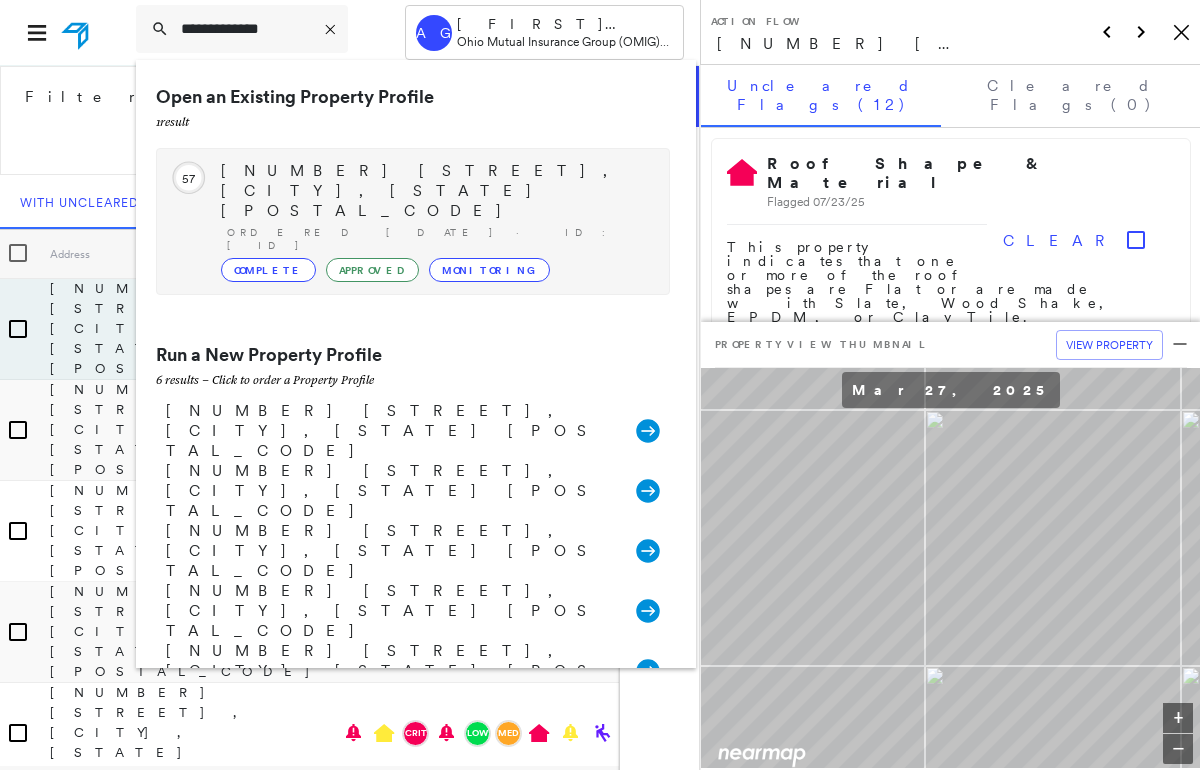 type on "**********" 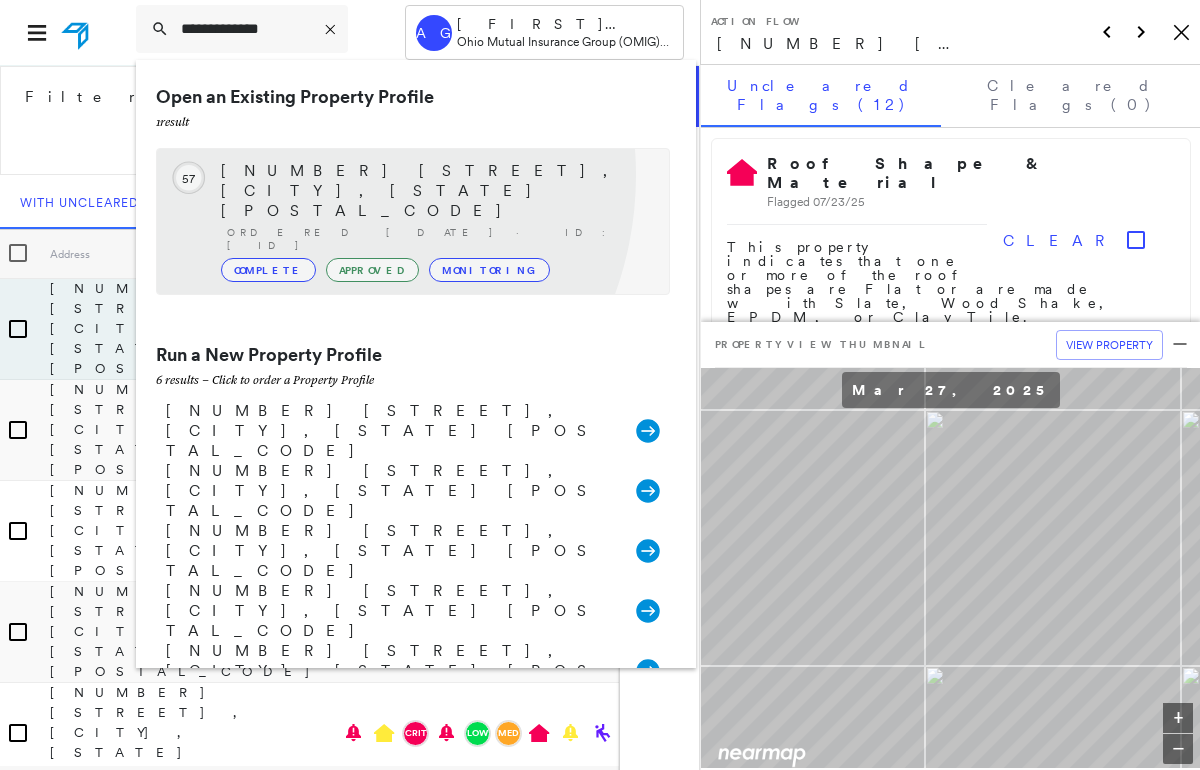 click on "[NUMBER] [STREET], [CITY], [STATE] [POSTAL_CODE]" at bounding box center [435, 191] 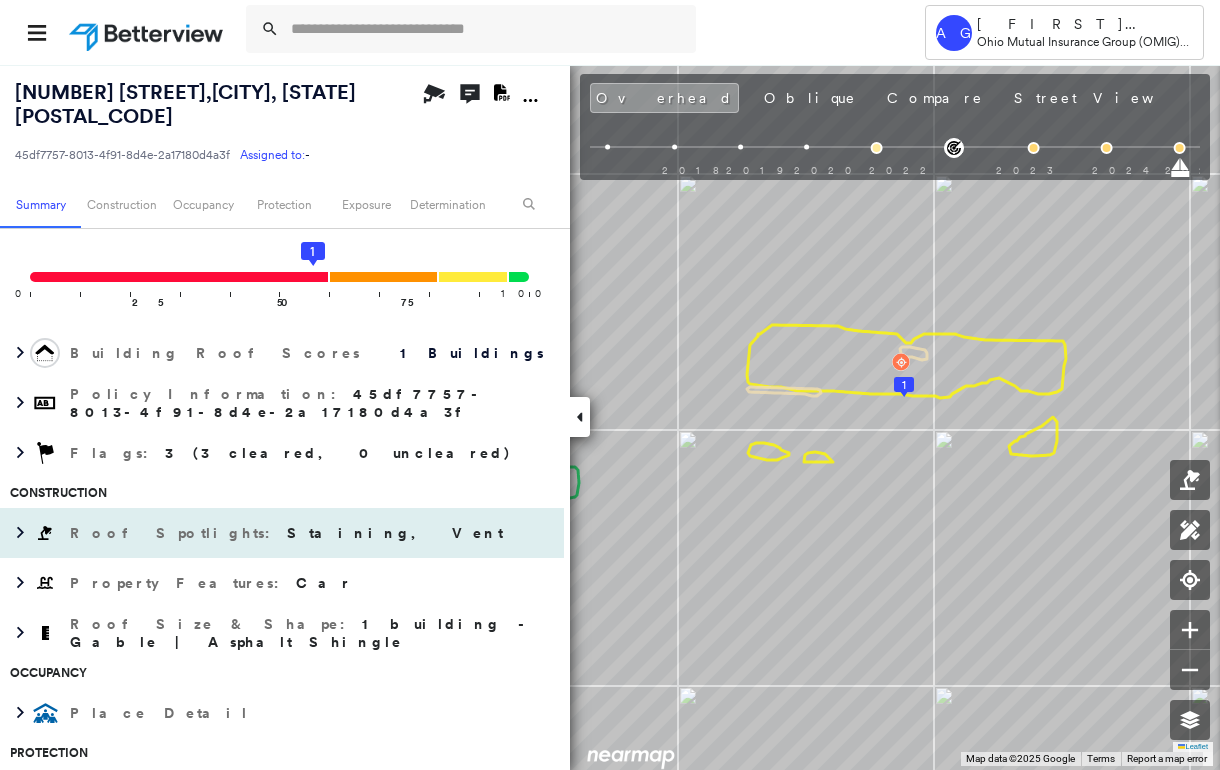 scroll, scrollTop: 266, scrollLeft: 0, axis: vertical 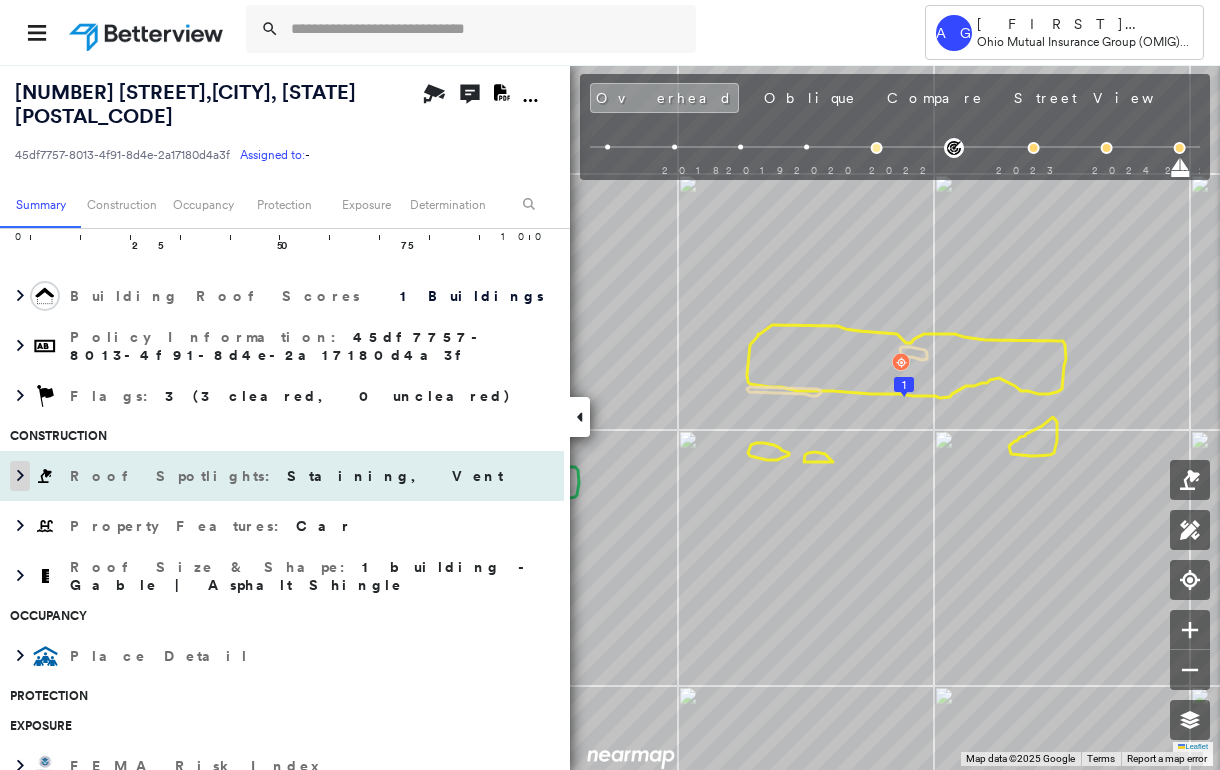 click 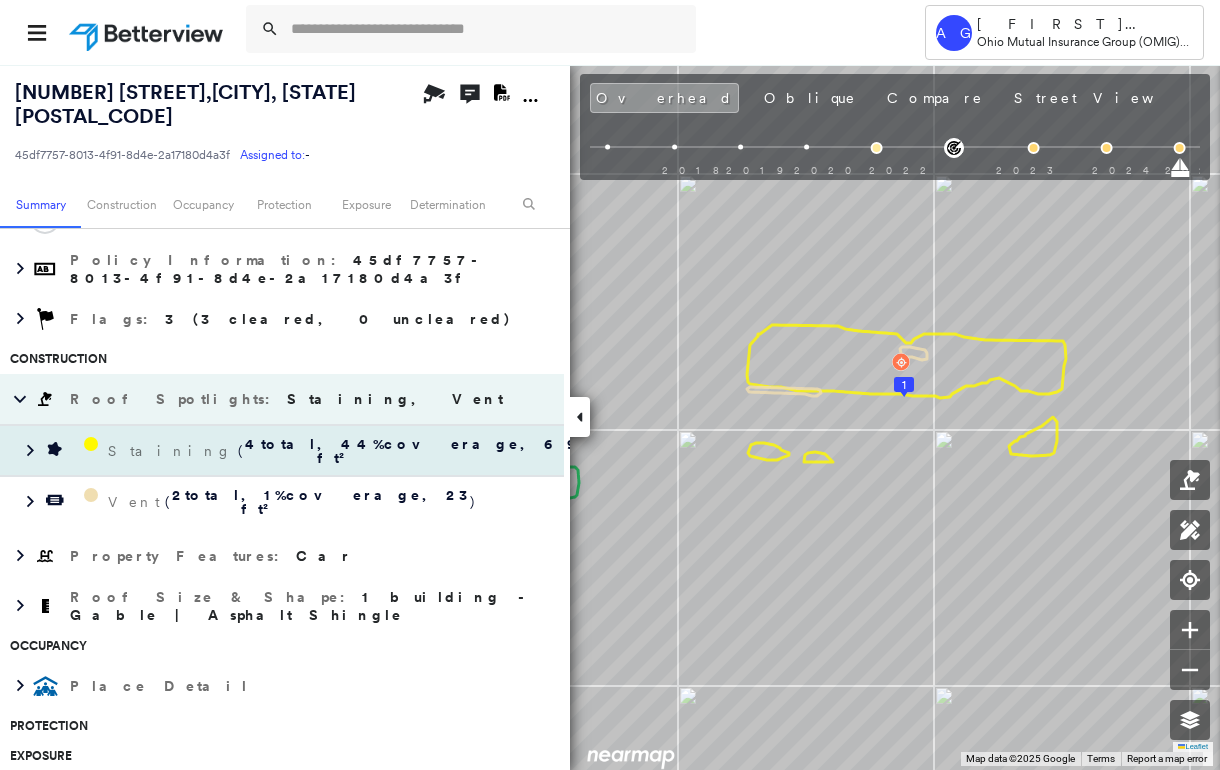 scroll, scrollTop: 400, scrollLeft: 0, axis: vertical 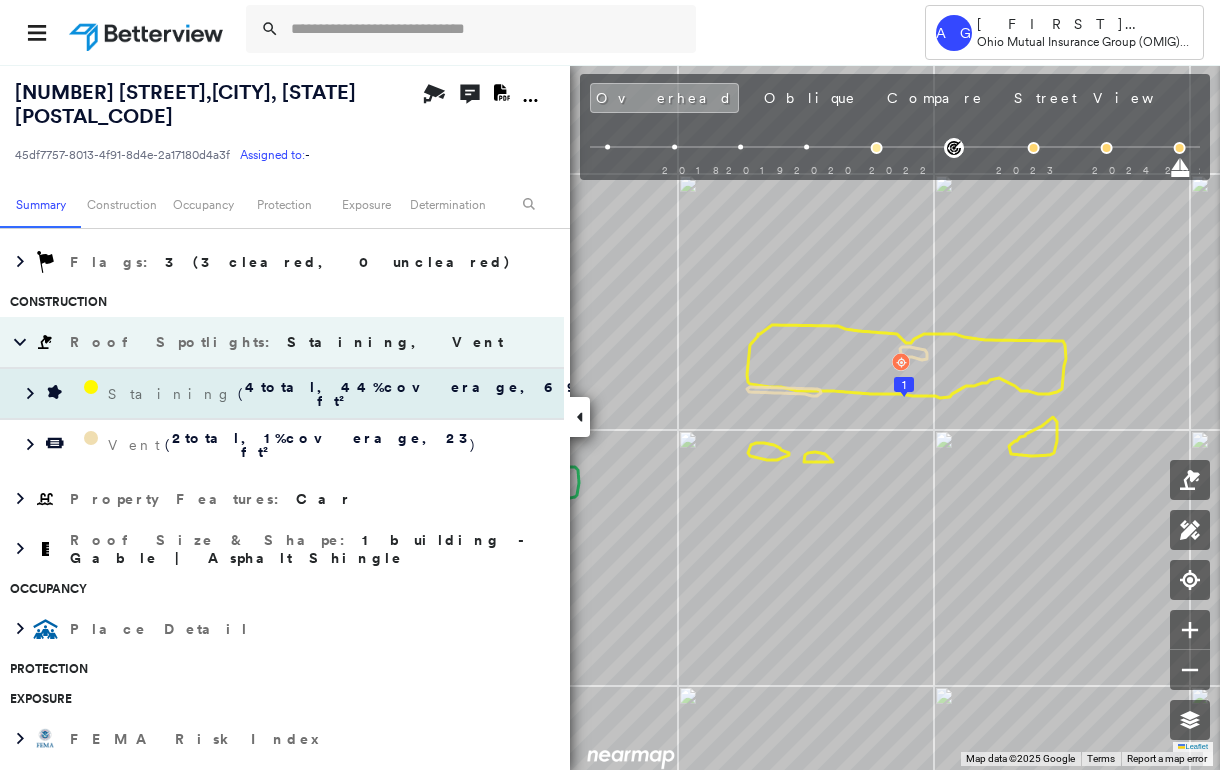 click on "4  total" at bounding box center [281, 394] 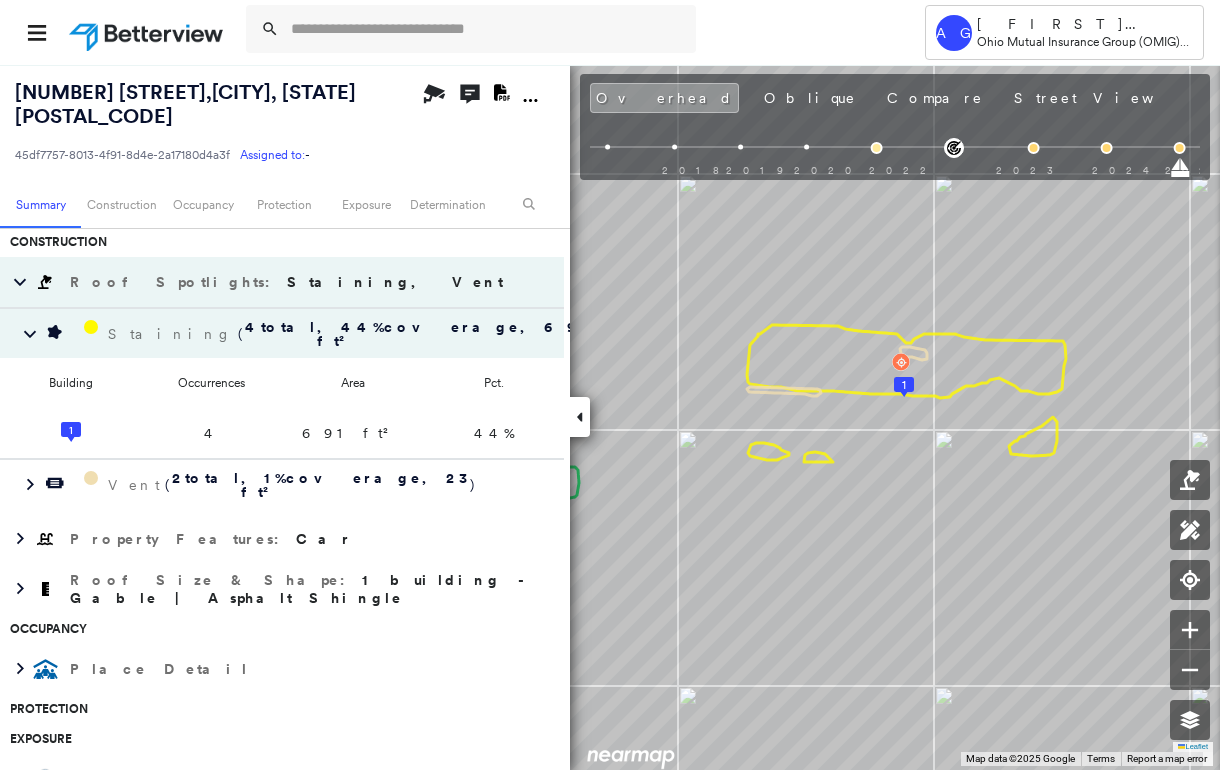 scroll, scrollTop: 492, scrollLeft: 0, axis: vertical 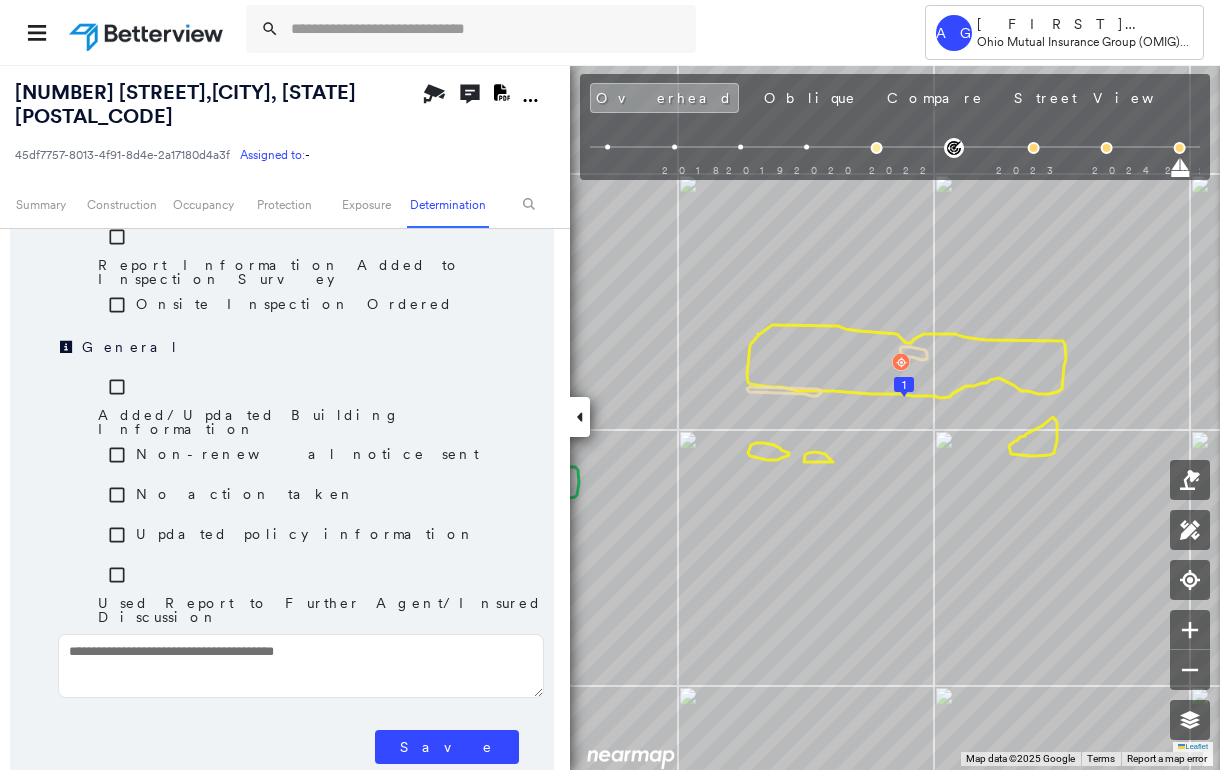 click on "Save" at bounding box center (447, 747) 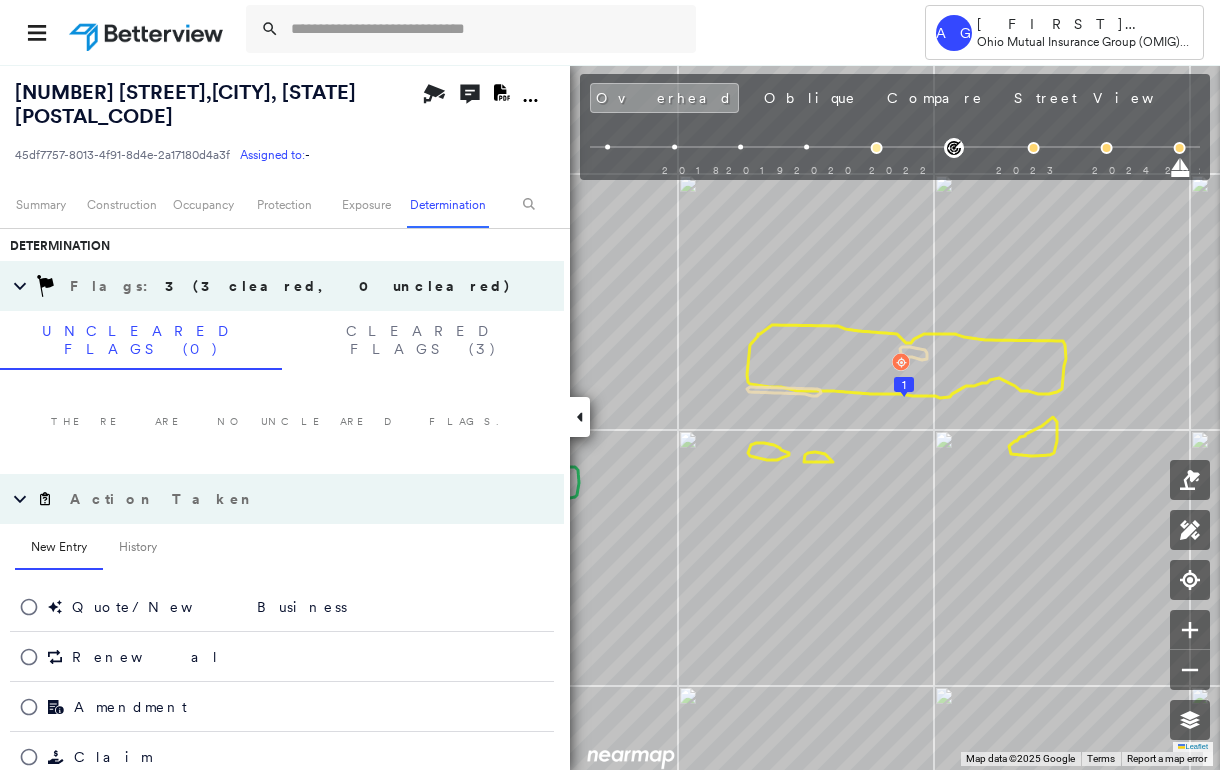 scroll, scrollTop: 1026, scrollLeft: 0, axis: vertical 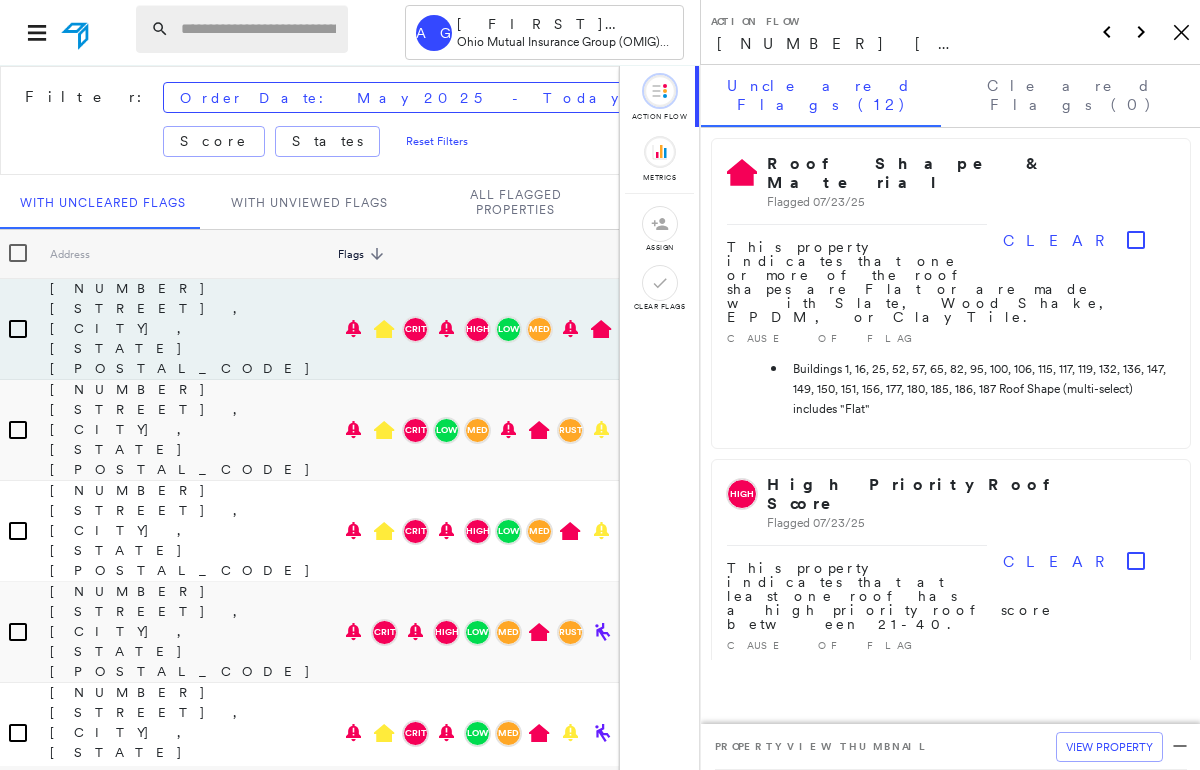 click at bounding box center [258, 29] 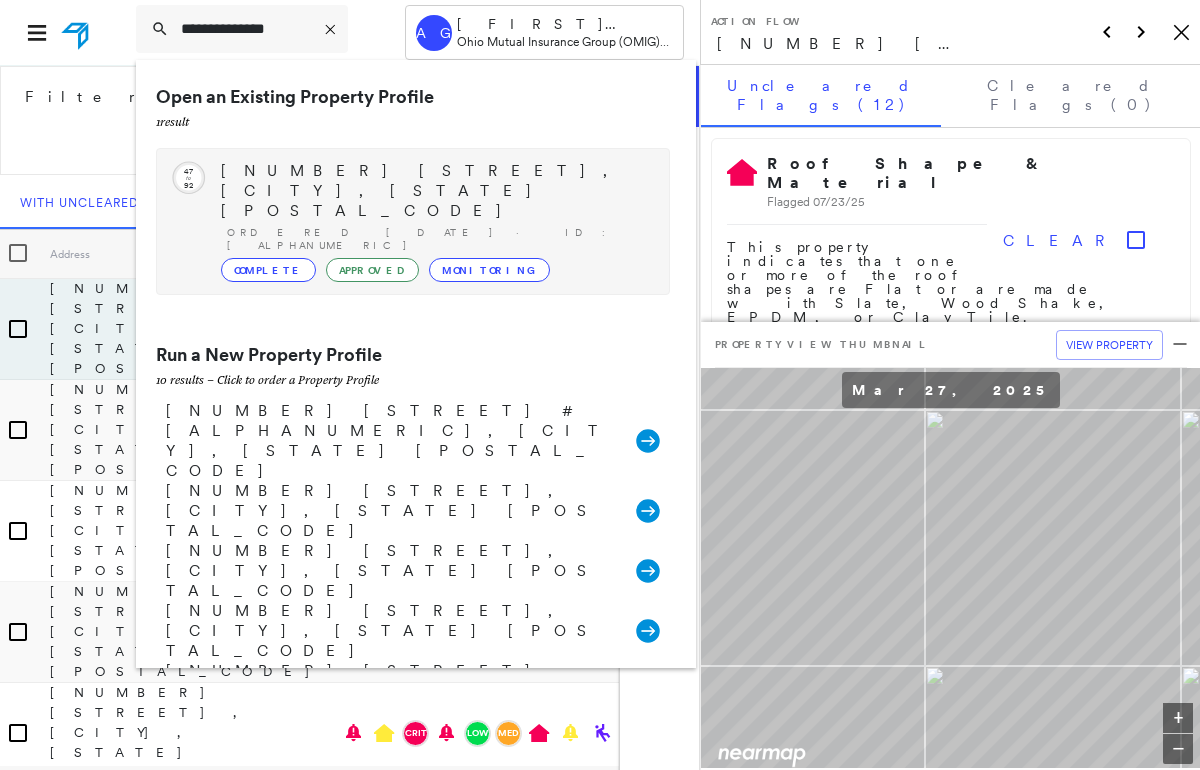 type on "**********" 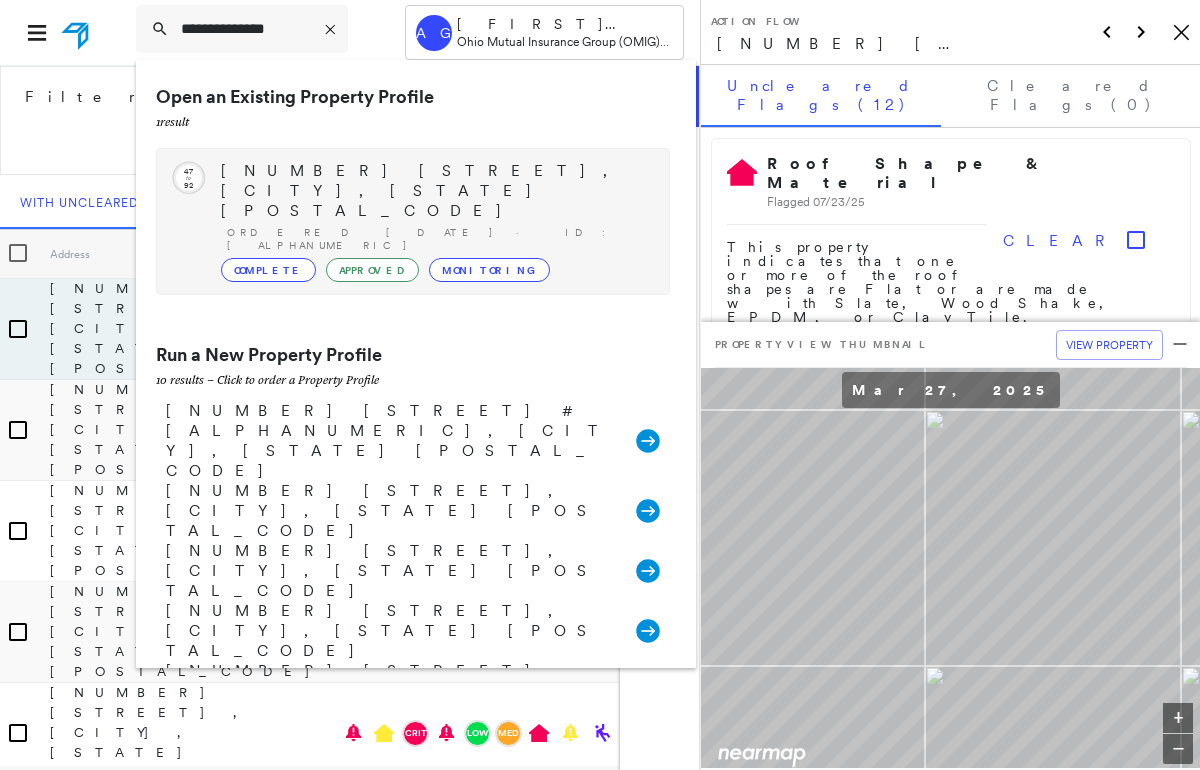 click on "348 Willow St, MARION, OH 43302" at bounding box center [435, 191] 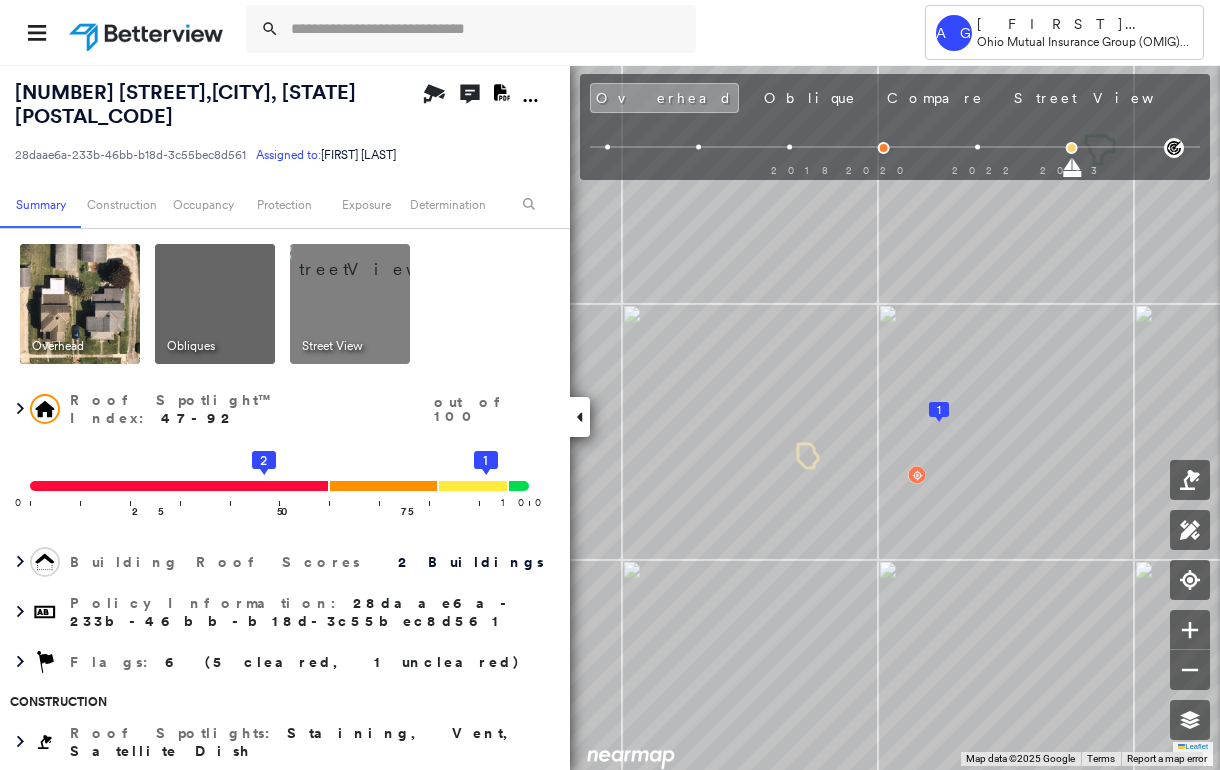 click at bounding box center (374, 259) 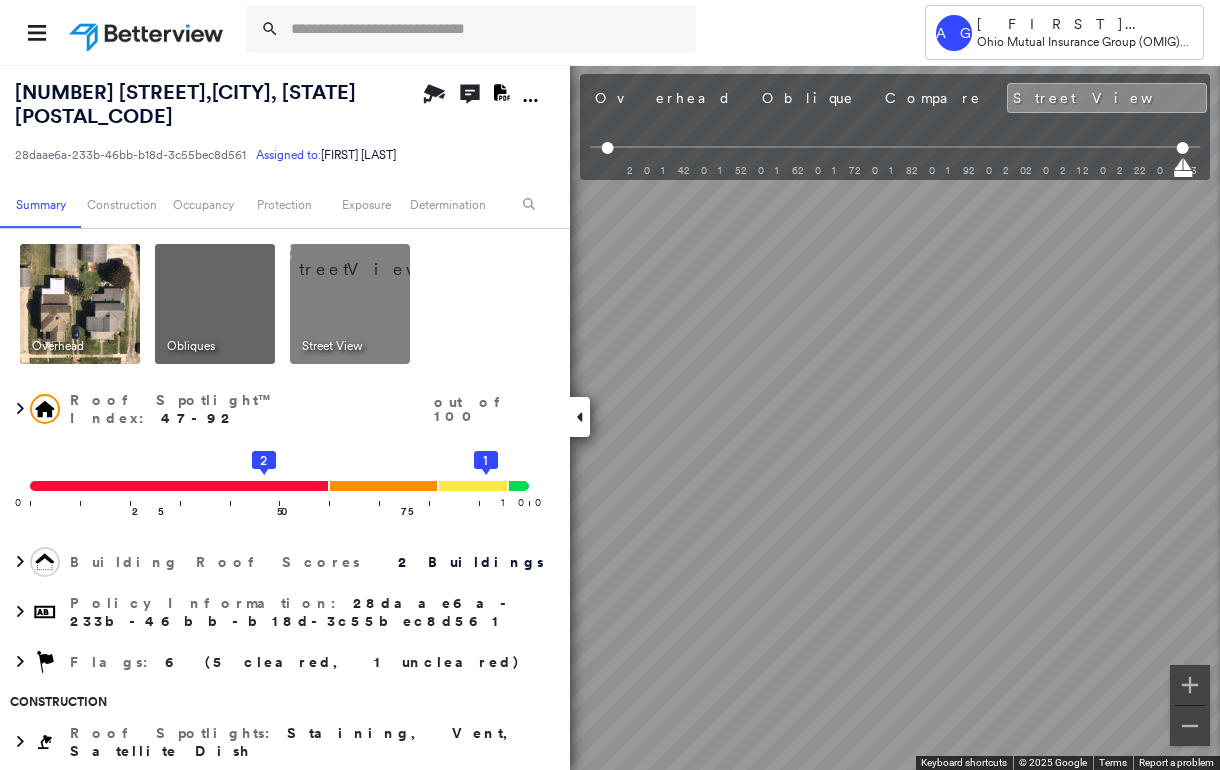click at bounding box center [580, 417] 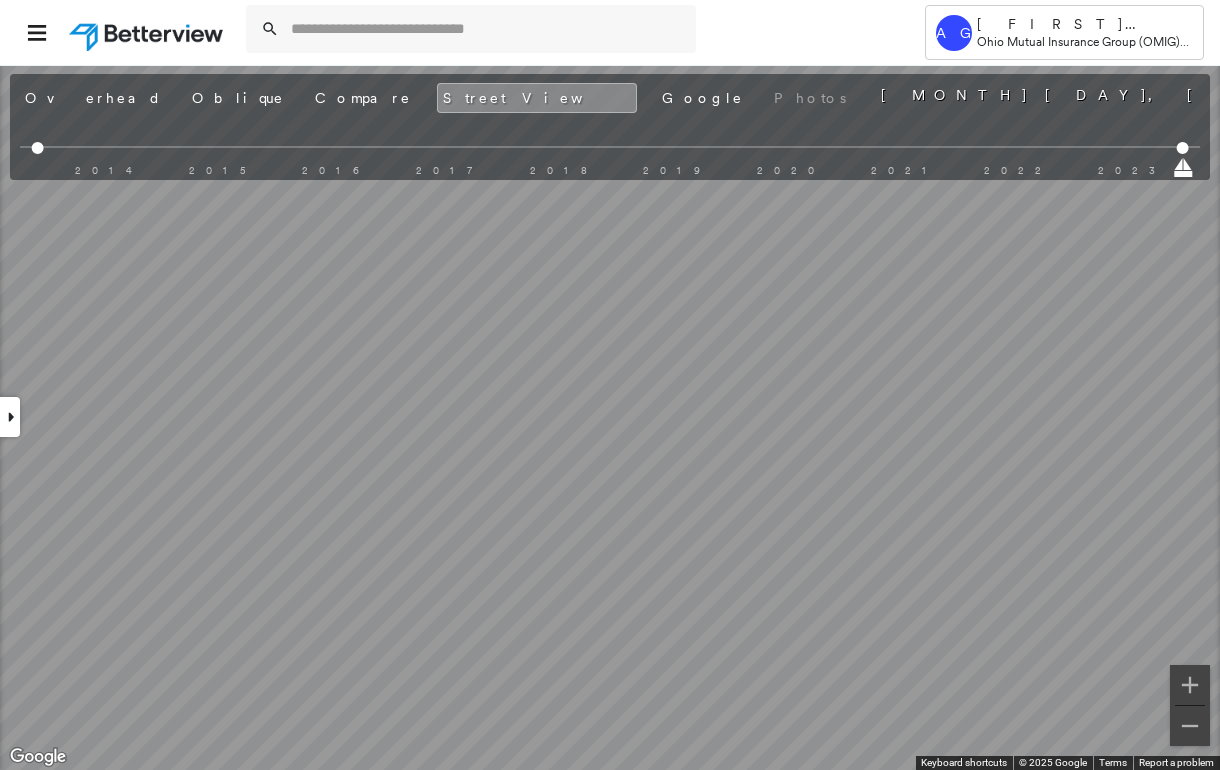 click at bounding box center (10, 417) 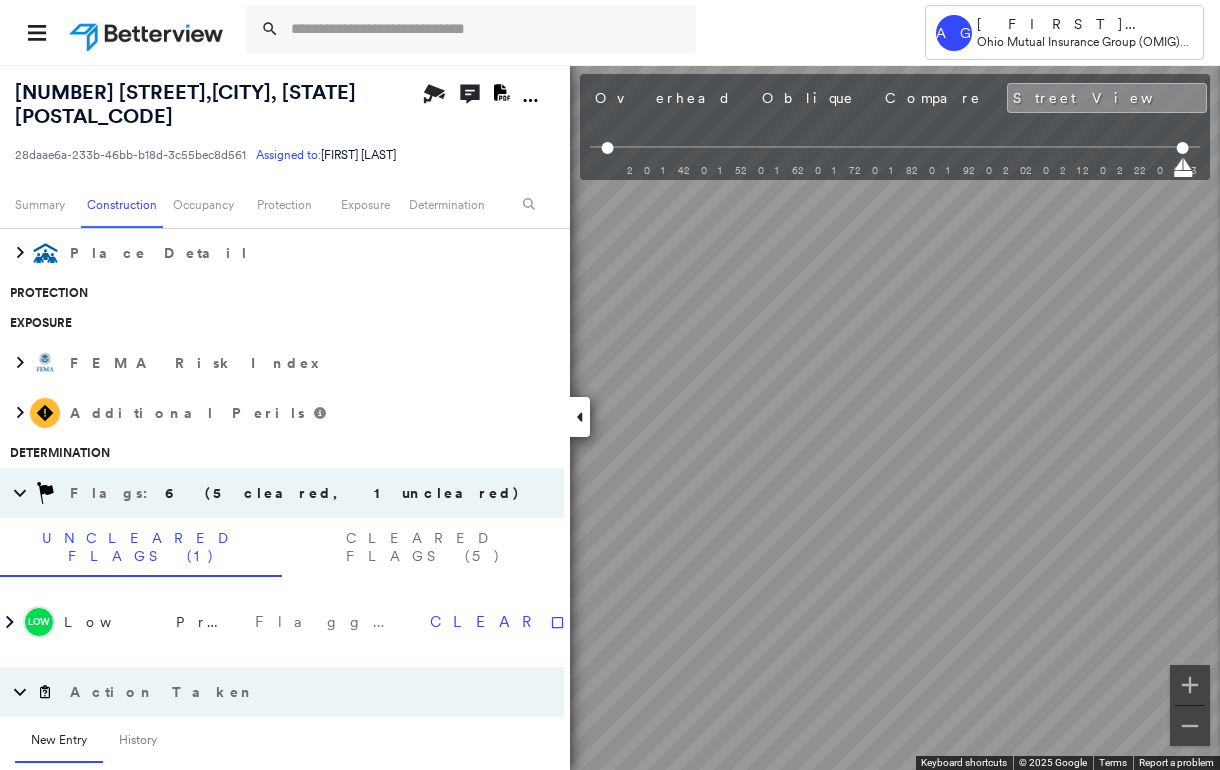 scroll, scrollTop: 800, scrollLeft: 0, axis: vertical 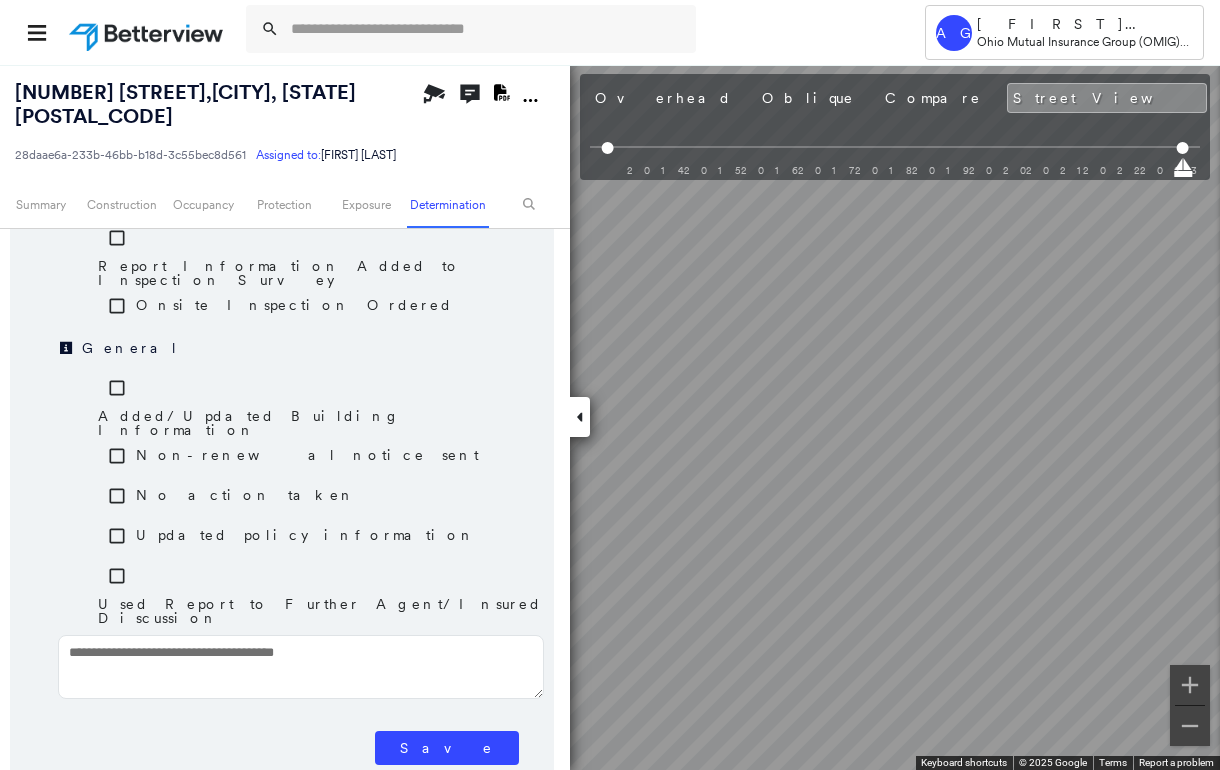 click on "Save" at bounding box center (447, 748) 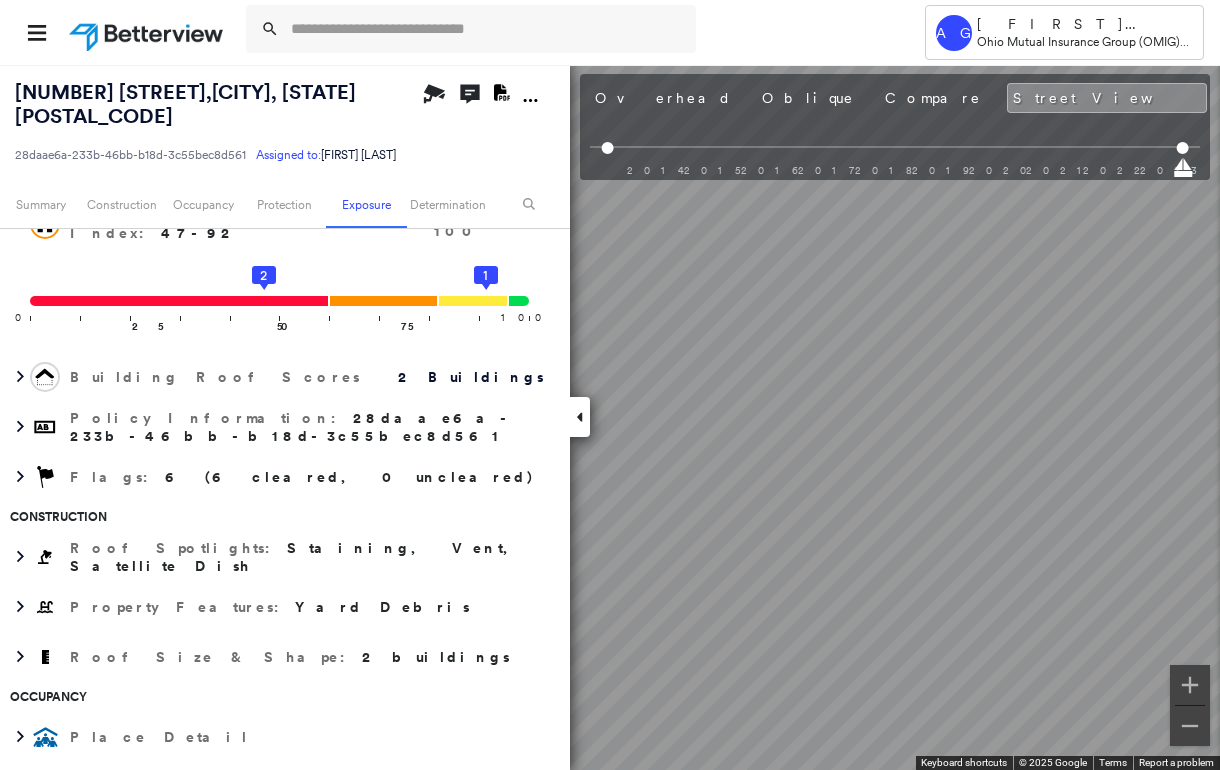 scroll, scrollTop: 0, scrollLeft: 0, axis: both 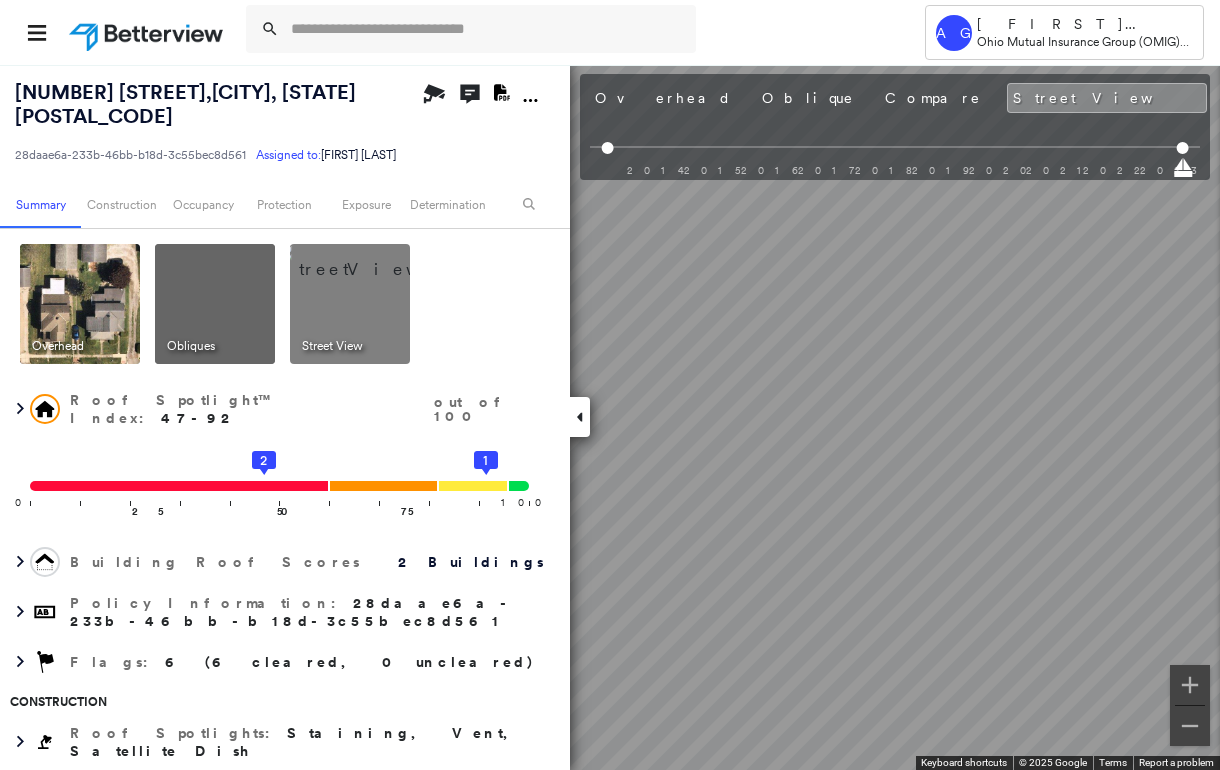 click at bounding box center [80, 304] 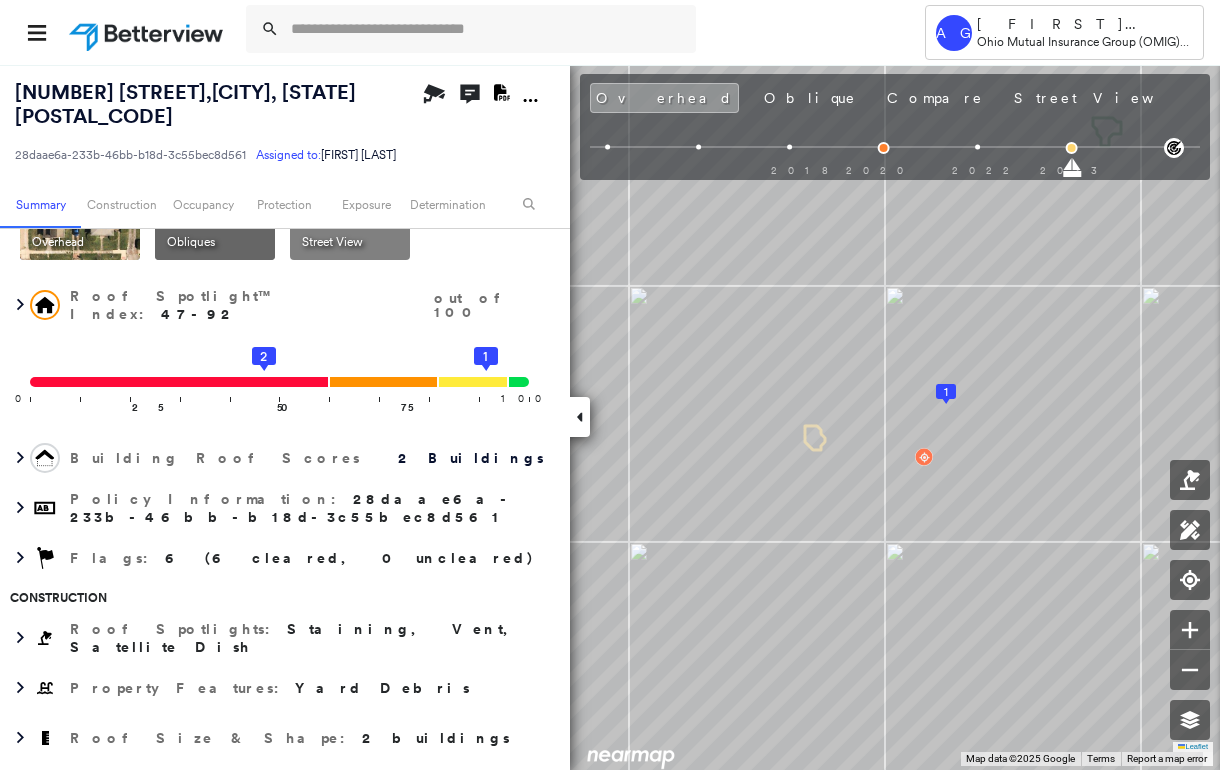 scroll, scrollTop: 0, scrollLeft: 0, axis: both 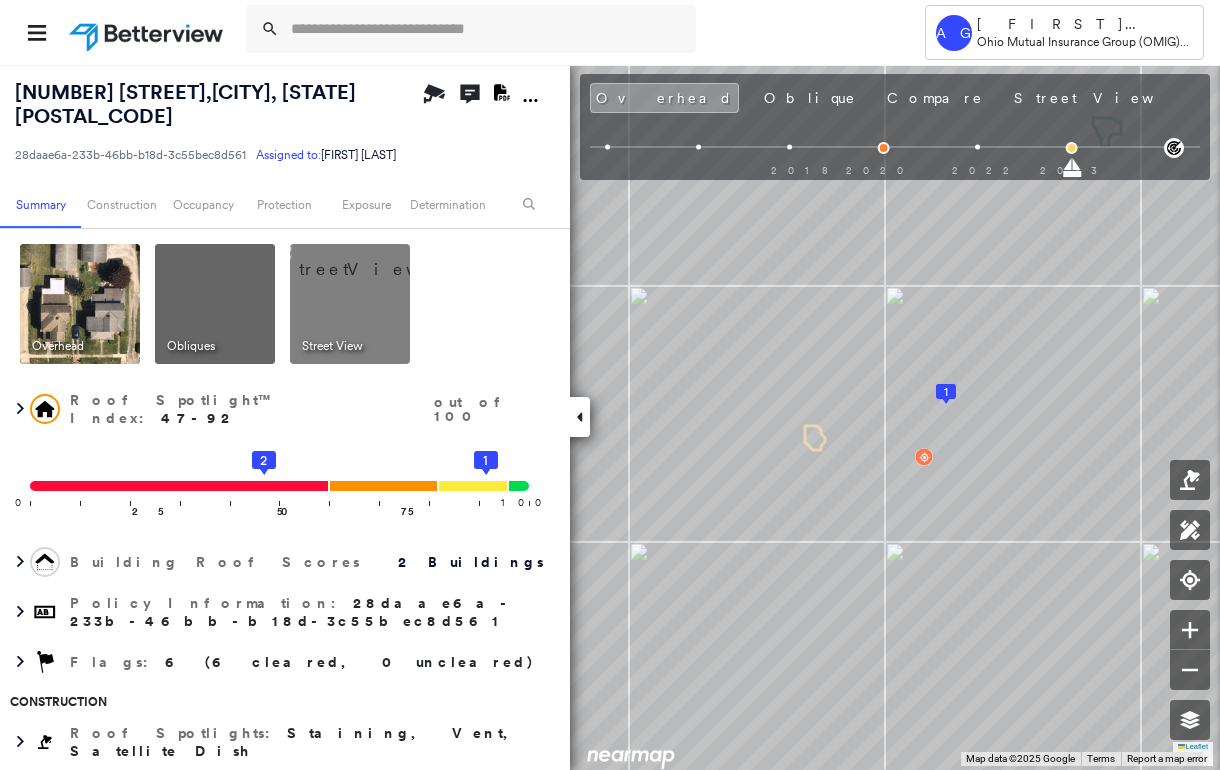 click at bounding box center (374, 259) 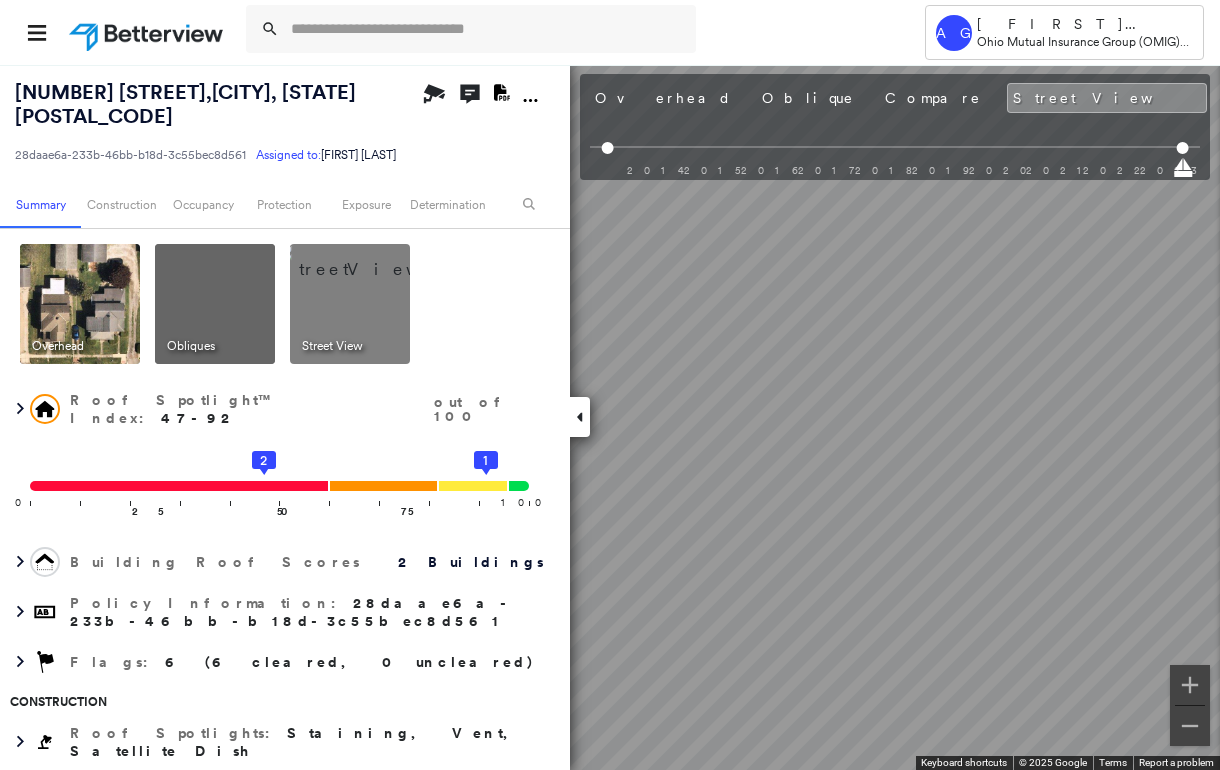 click at bounding box center (580, 417) 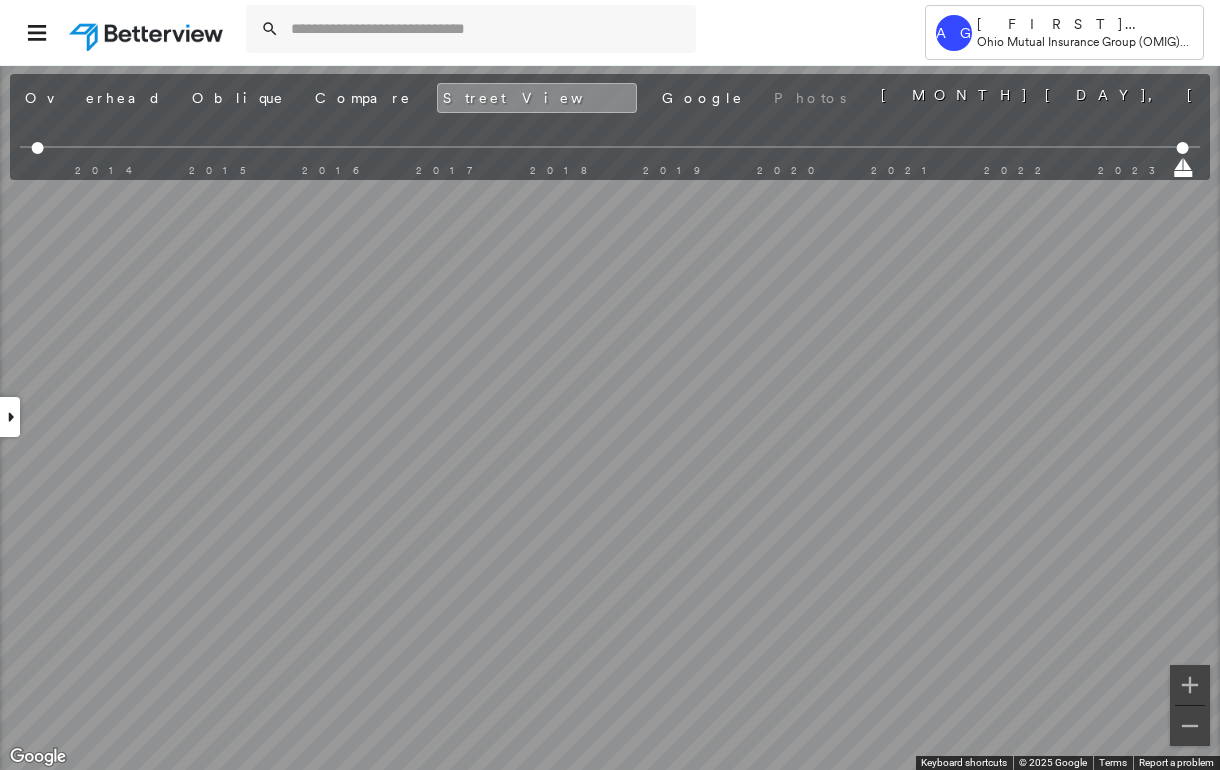 click 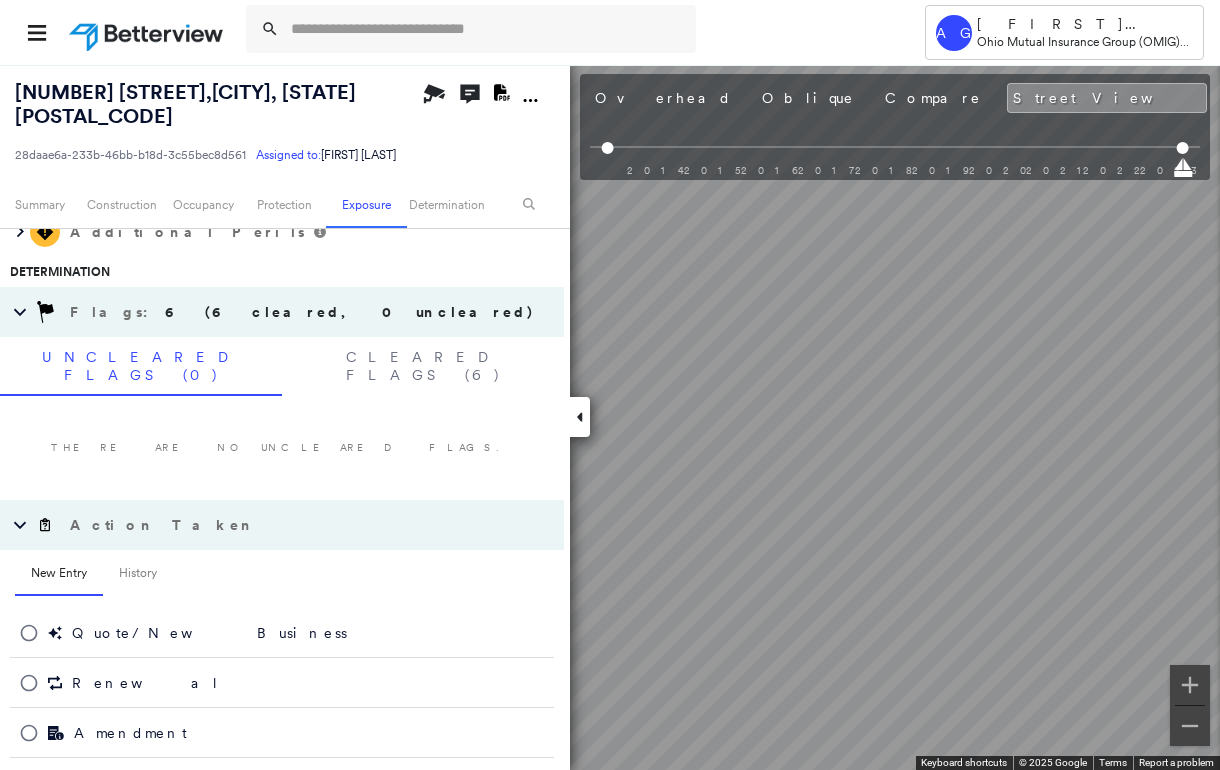 scroll, scrollTop: 869, scrollLeft: 0, axis: vertical 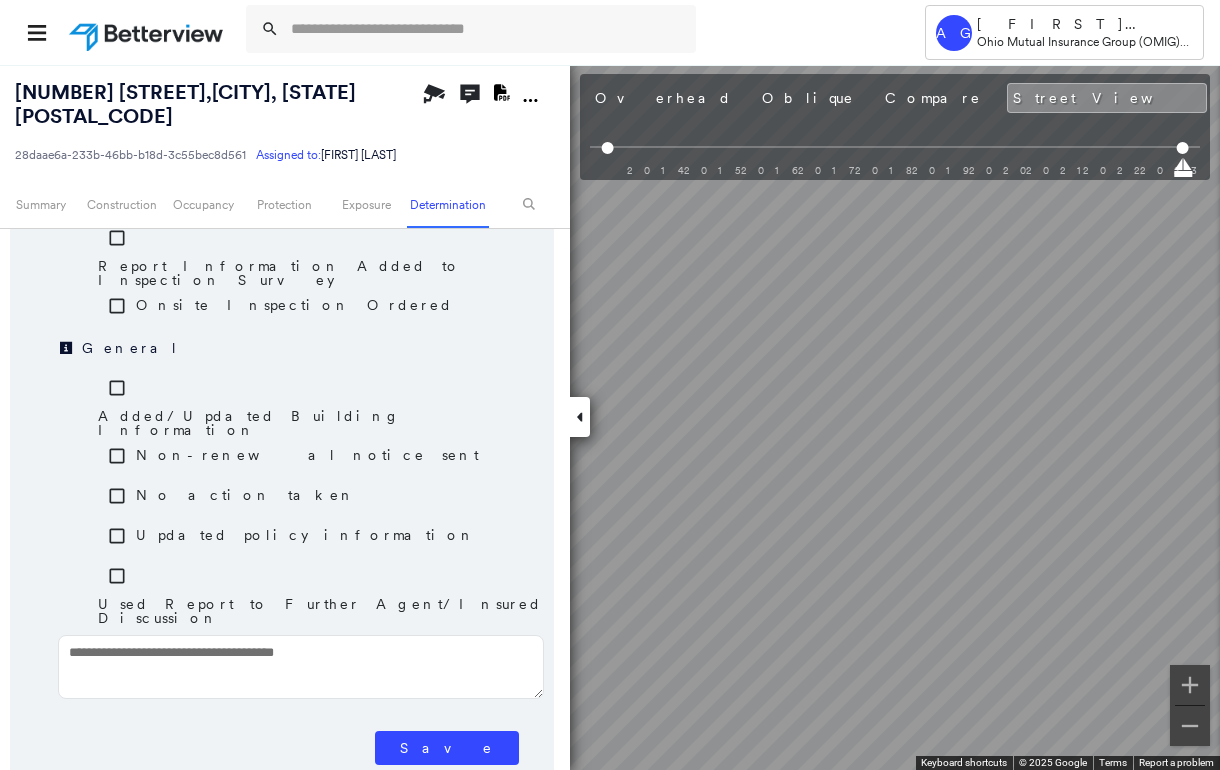 click on "Save" at bounding box center [447, 748] 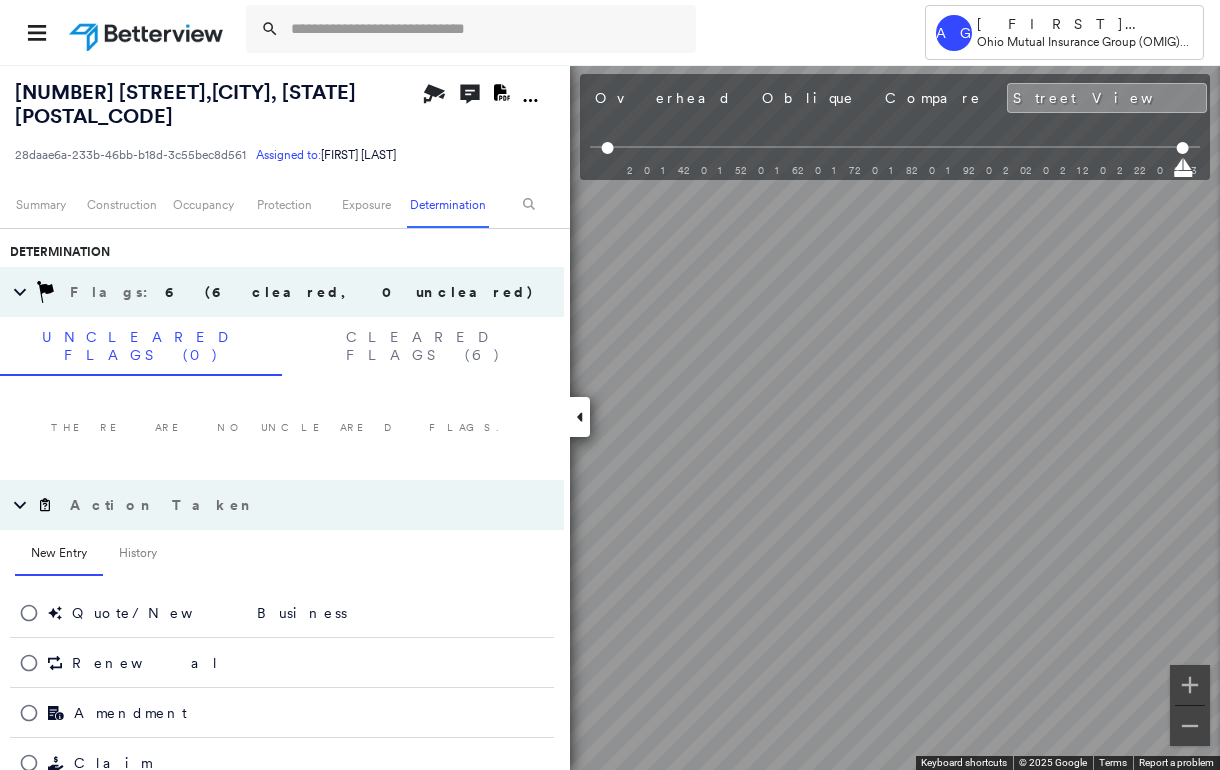 scroll, scrollTop: 0, scrollLeft: 0, axis: both 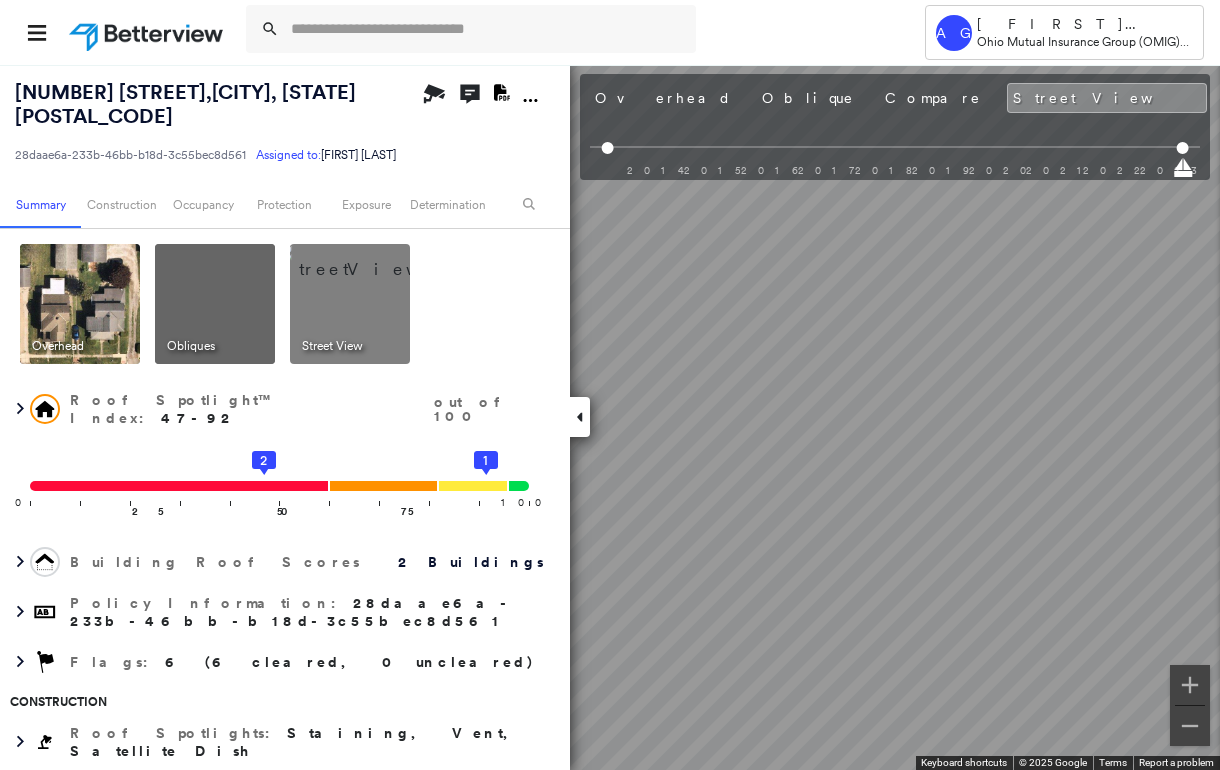 click at bounding box center [80, 304] 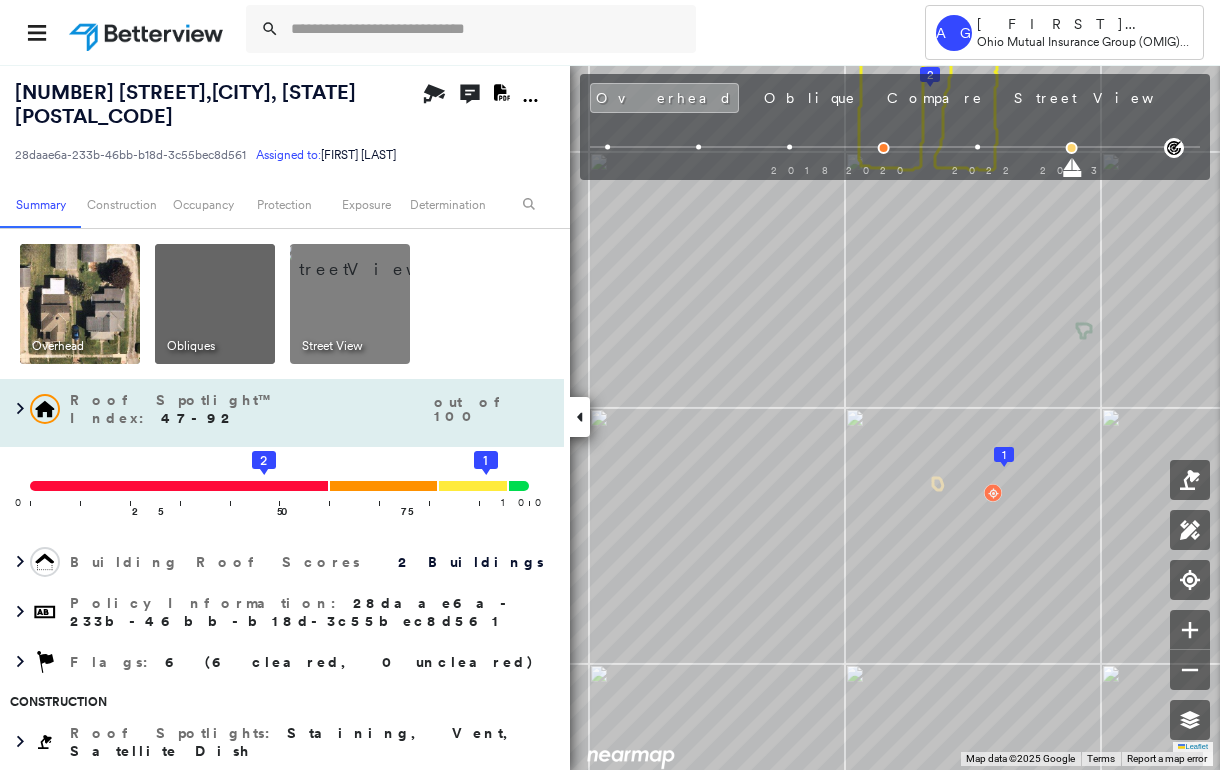 drag, startPoint x: 562, startPoint y: 346, endPoint x: 560, endPoint y: 395, distance: 49.0408 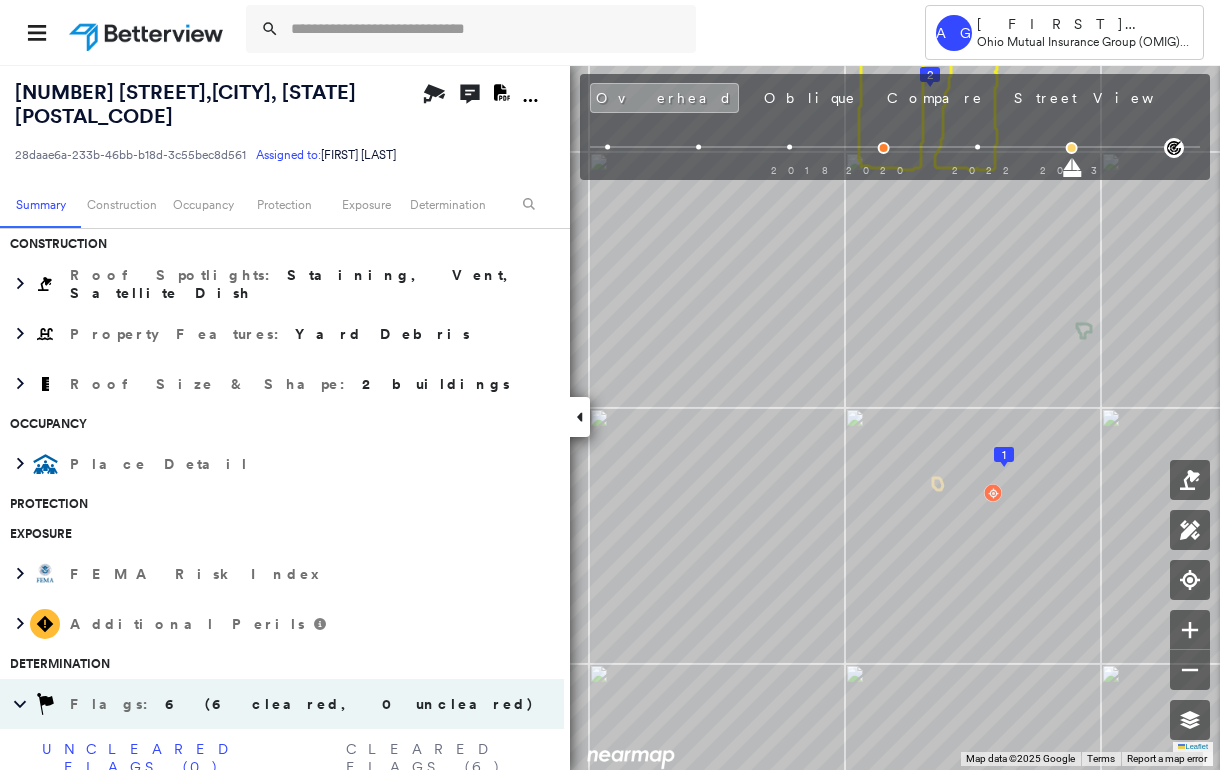 scroll, scrollTop: 460, scrollLeft: 0, axis: vertical 